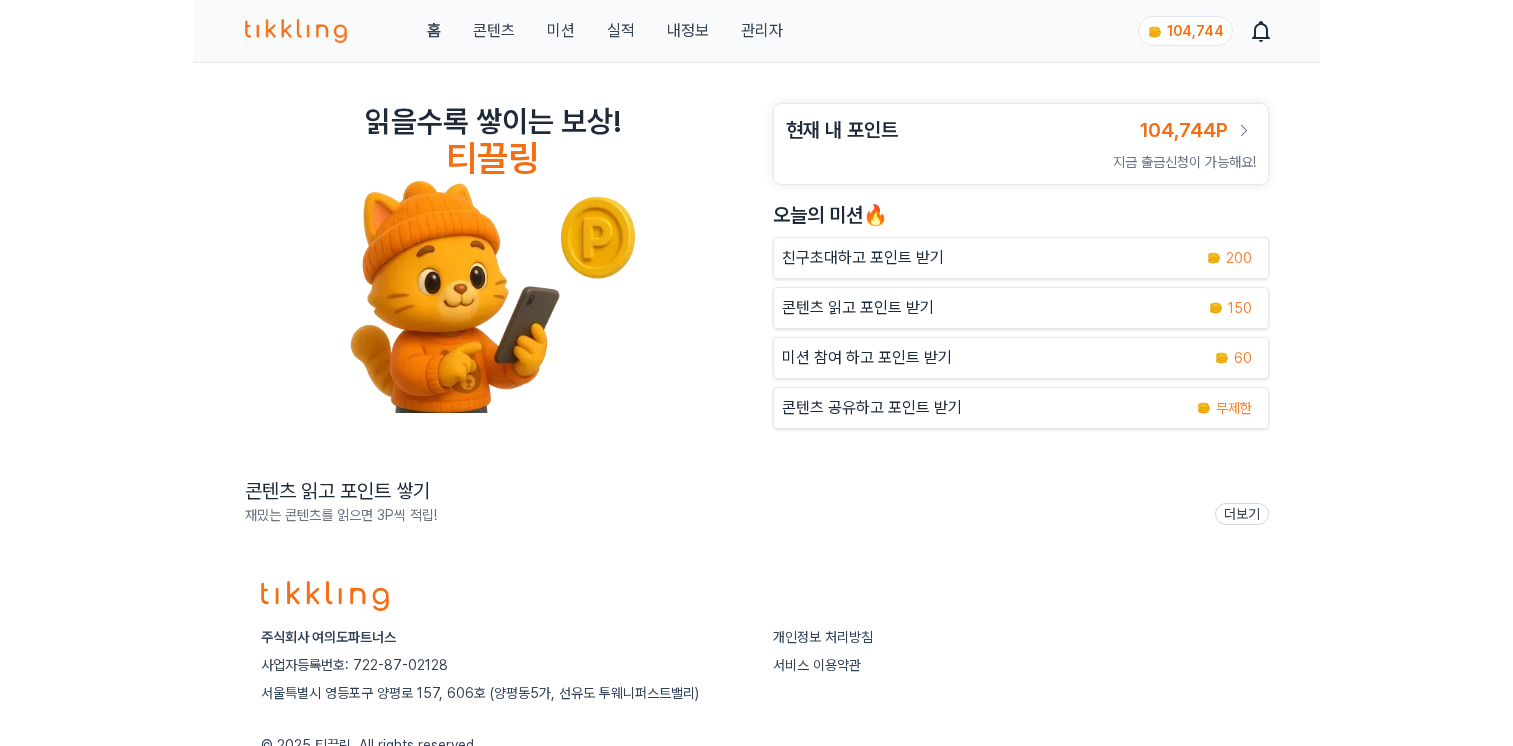 scroll, scrollTop: 0, scrollLeft: 0, axis: both 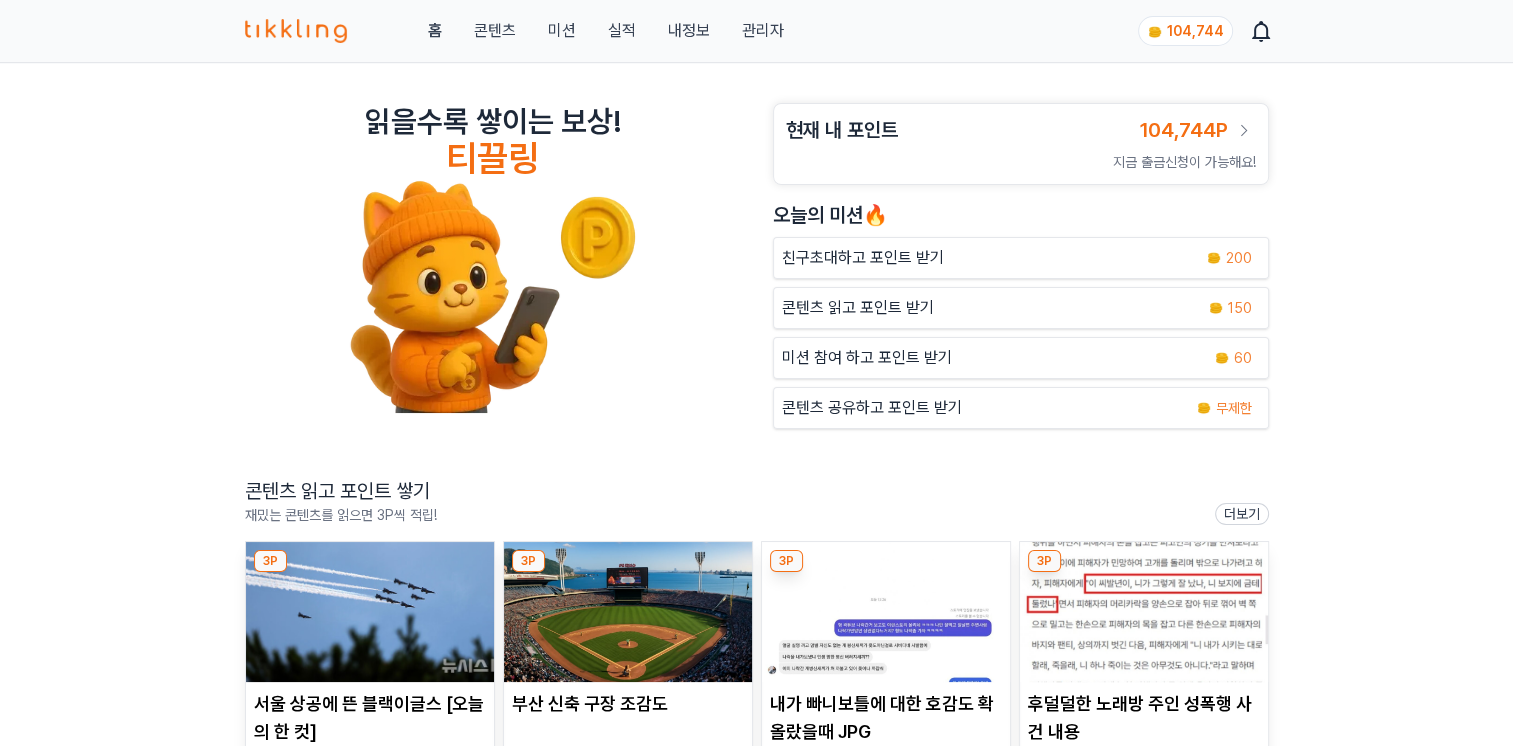 click on "관리자" at bounding box center (762, 31) 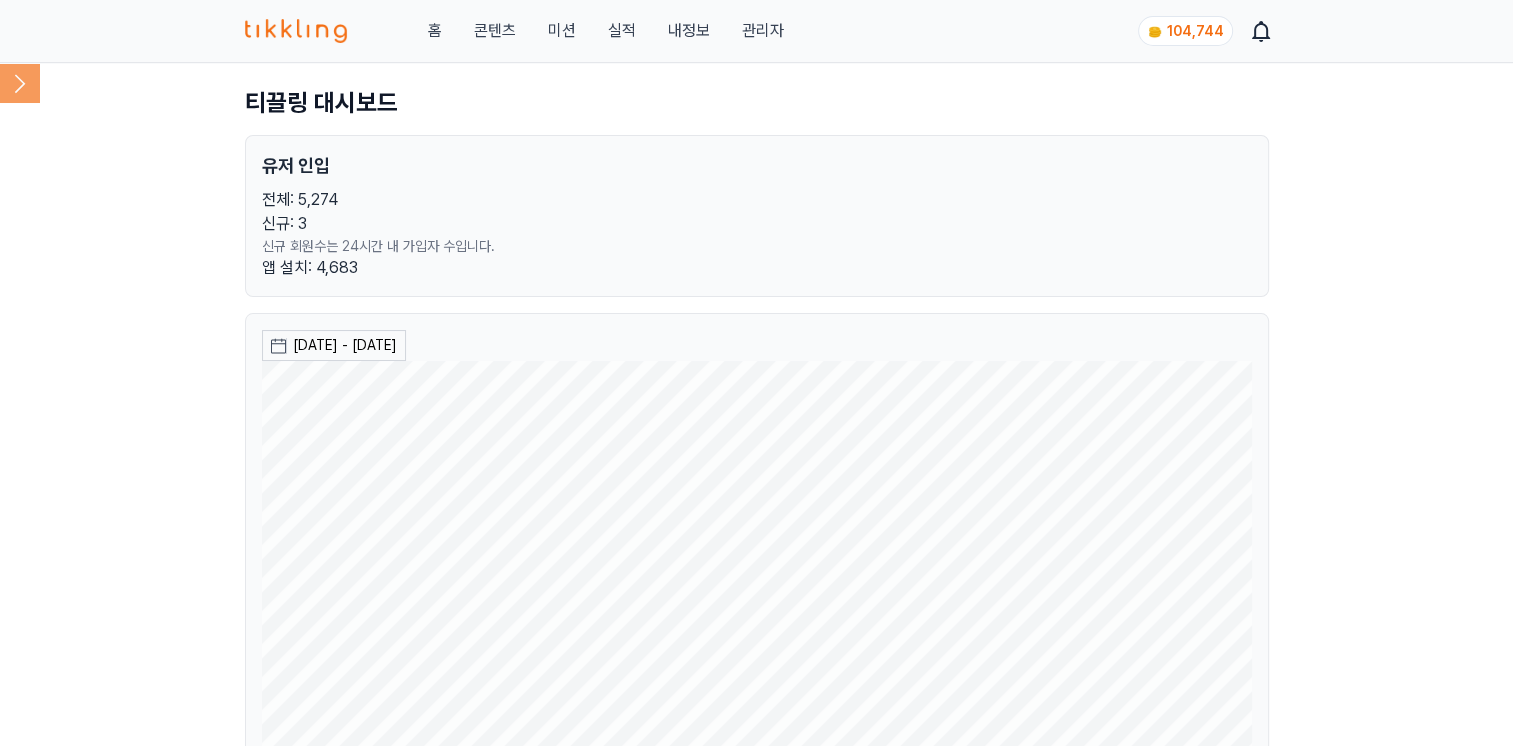 click 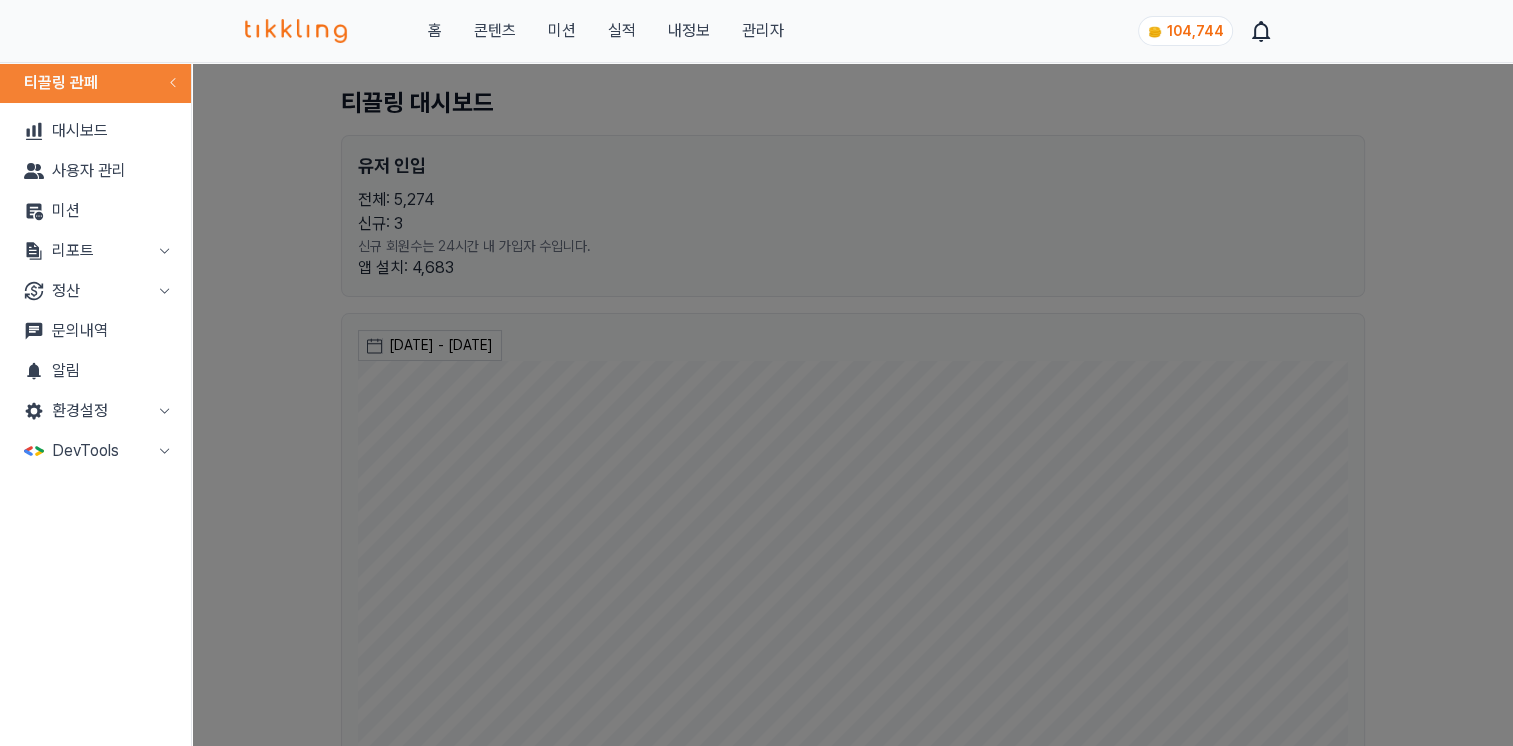 click on "리포트" at bounding box center (95, 251) 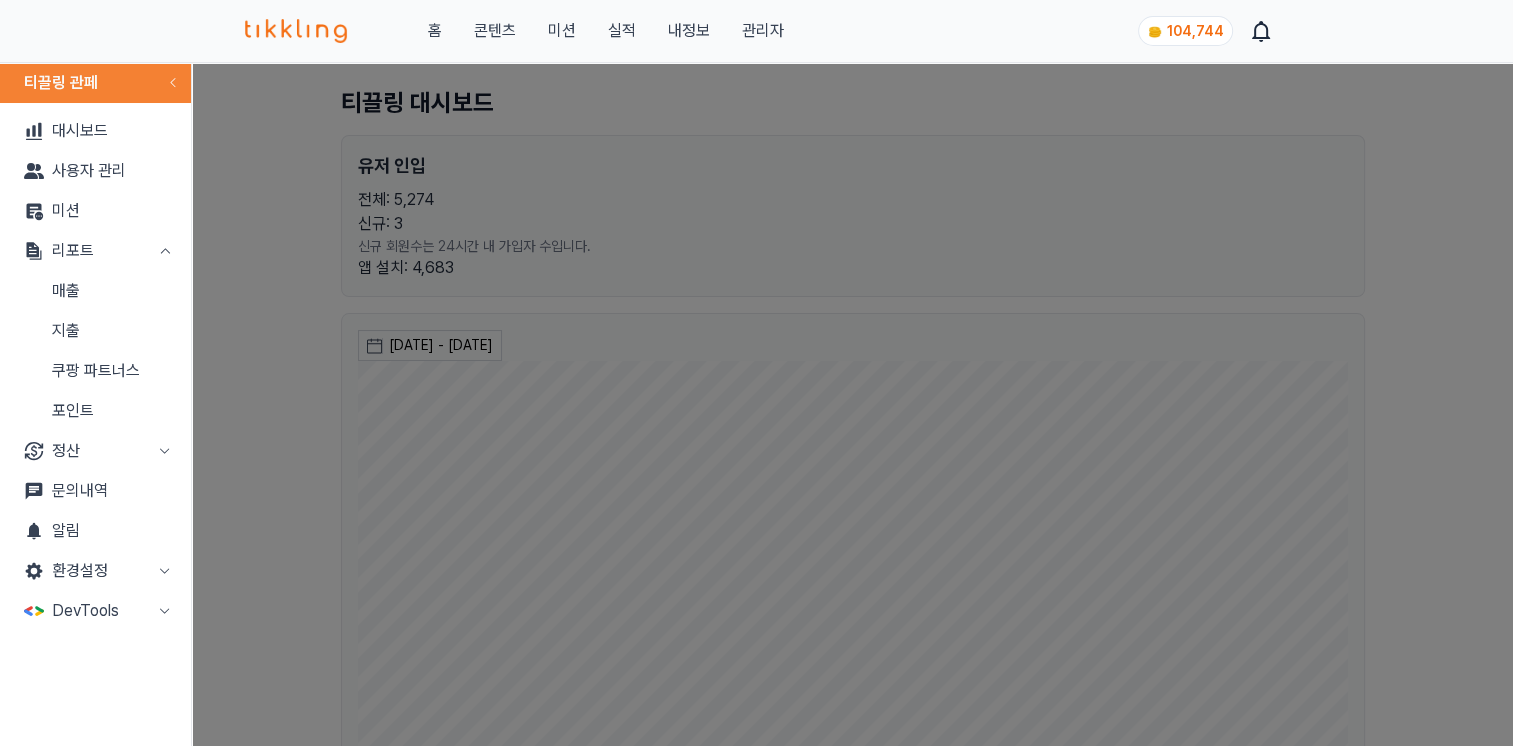 click on "매출" at bounding box center (95, 291) 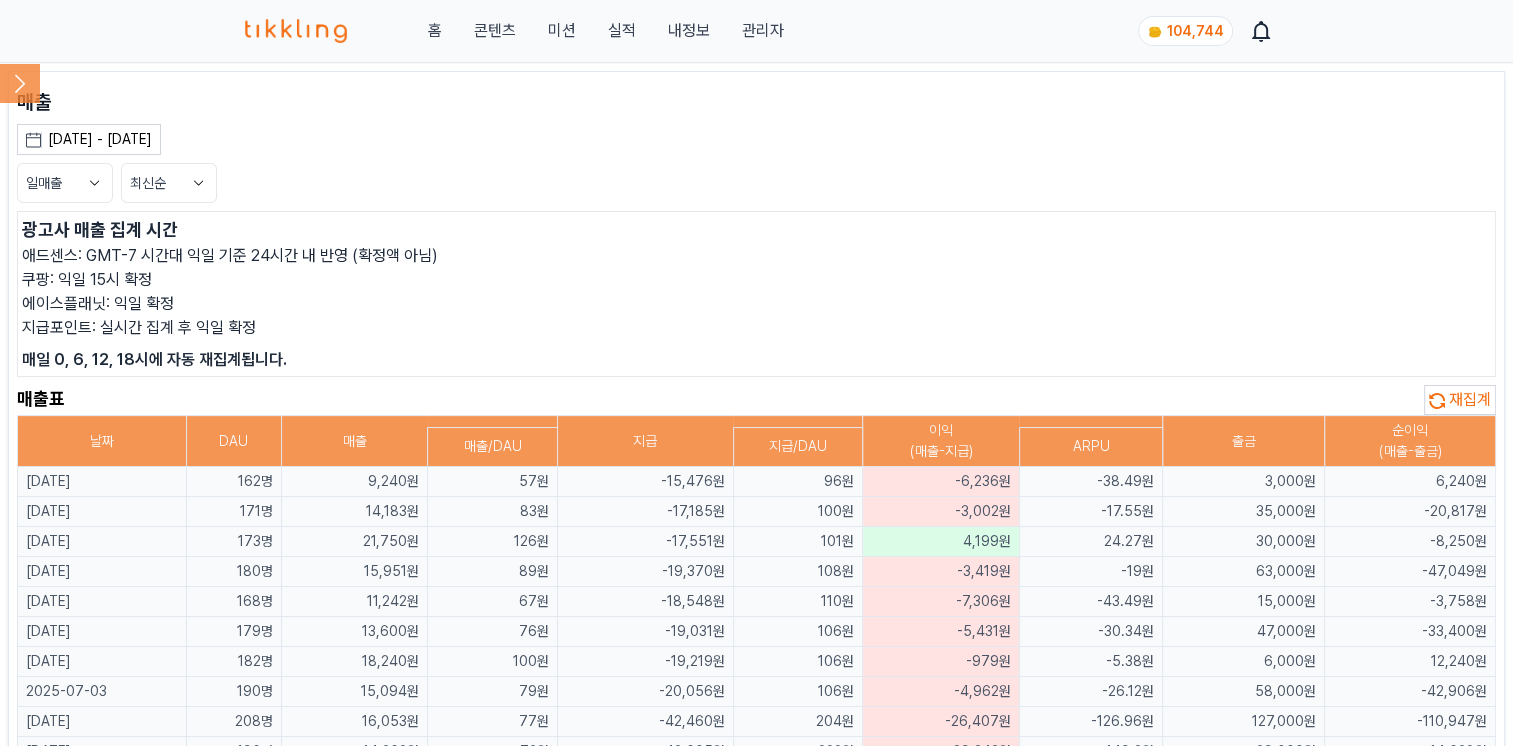 click on "재집계" at bounding box center (1460, 400) 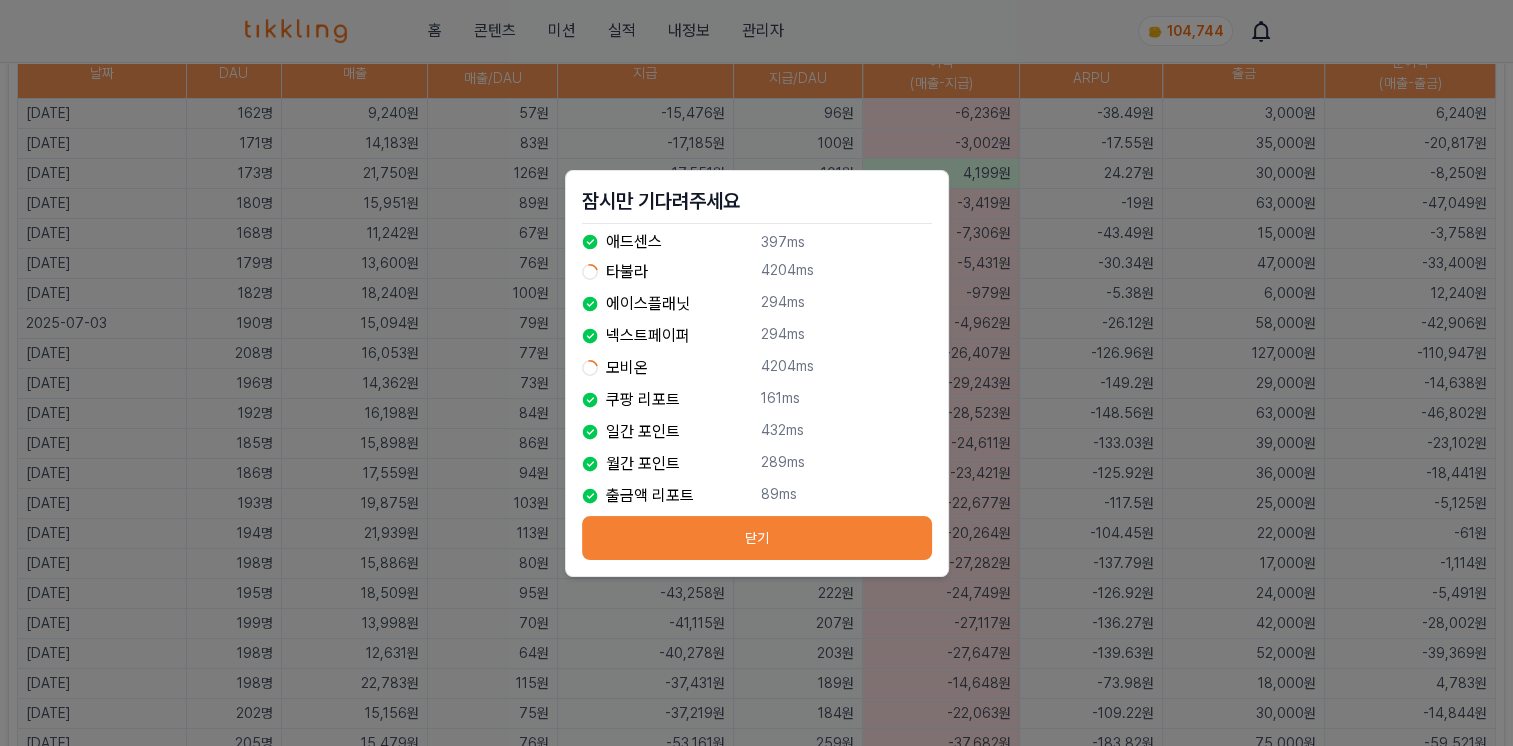 scroll, scrollTop: 365, scrollLeft: 0, axis: vertical 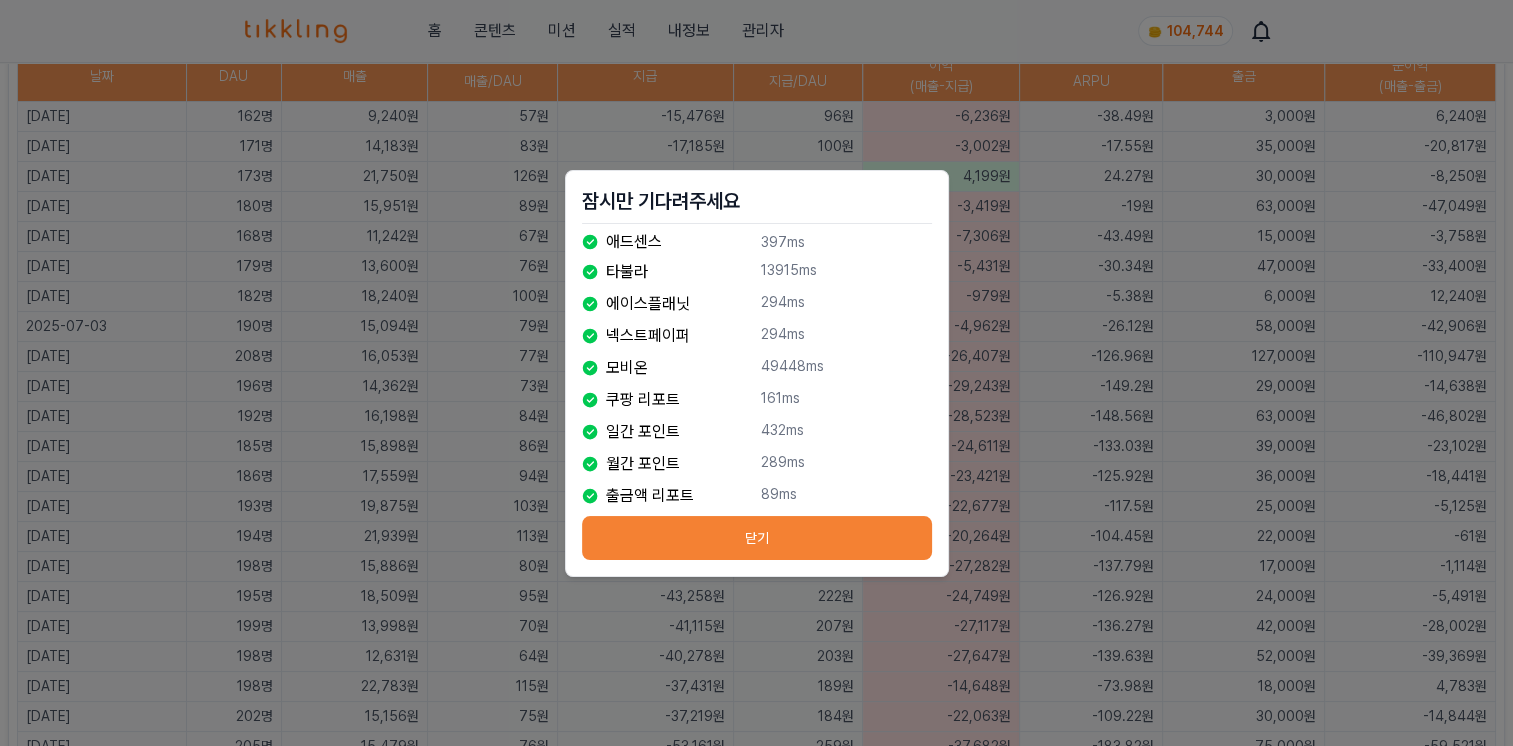 click on "닫기" at bounding box center (757, 538) 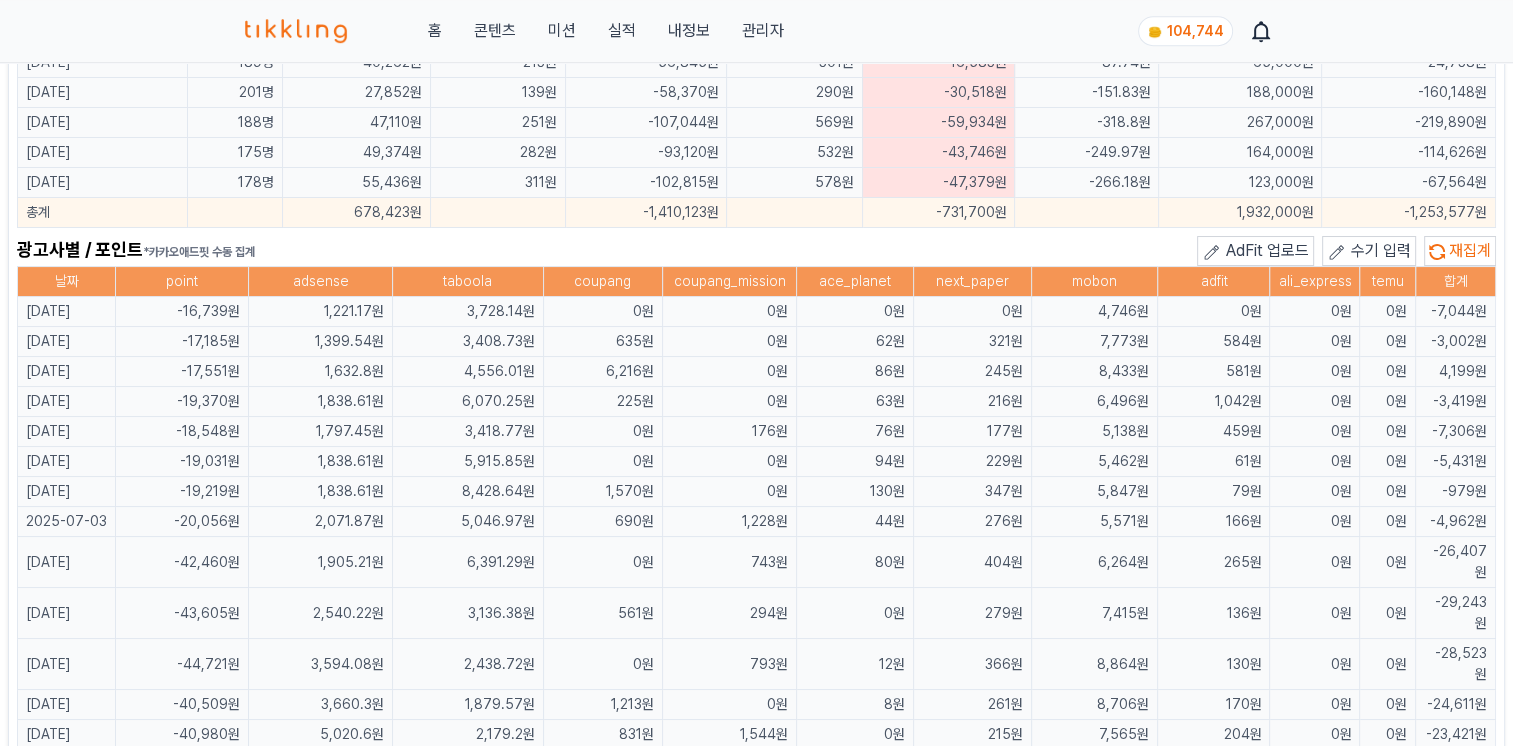 scroll, scrollTop: 1203, scrollLeft: 0, axis: vertical 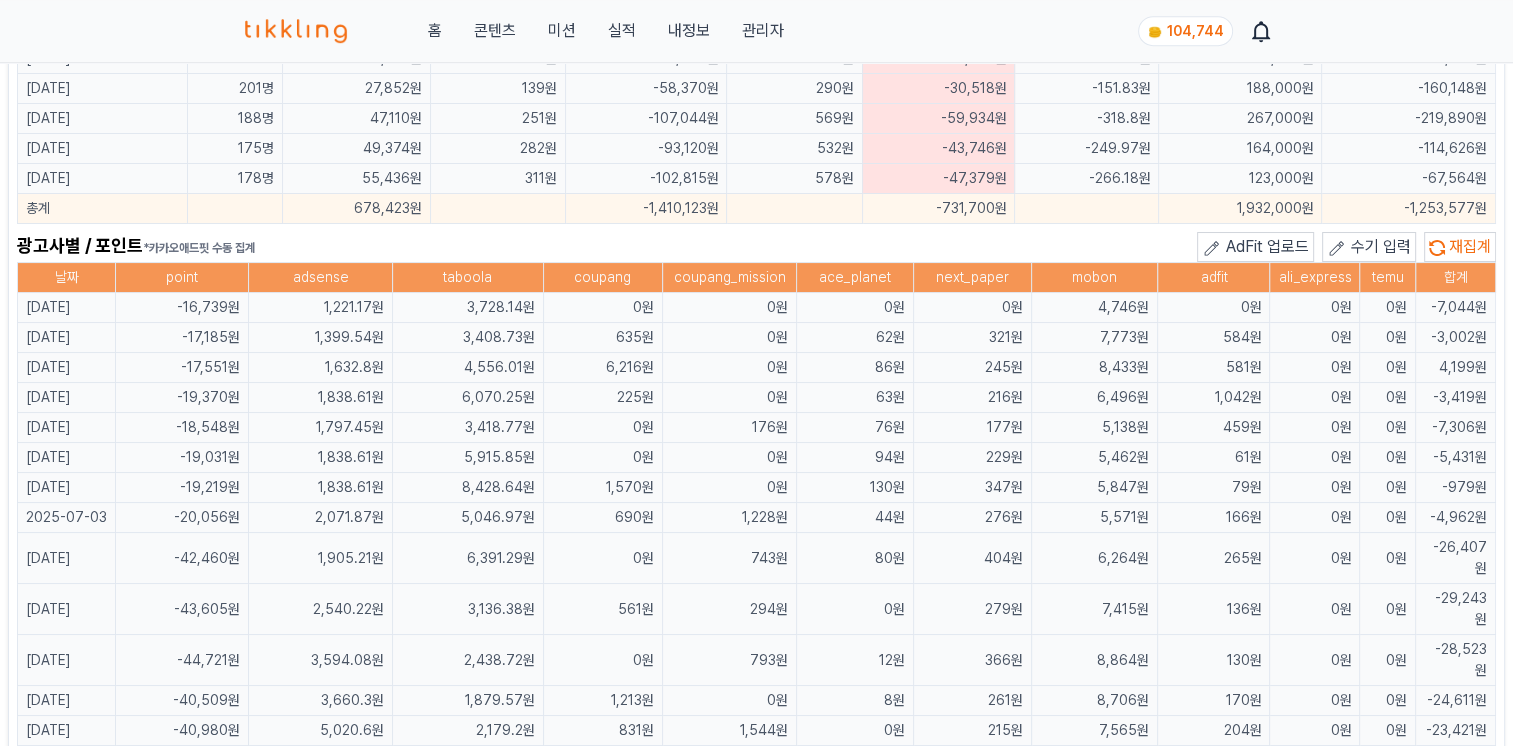 click on "콘텐츠" at bounding box center [494, 31] 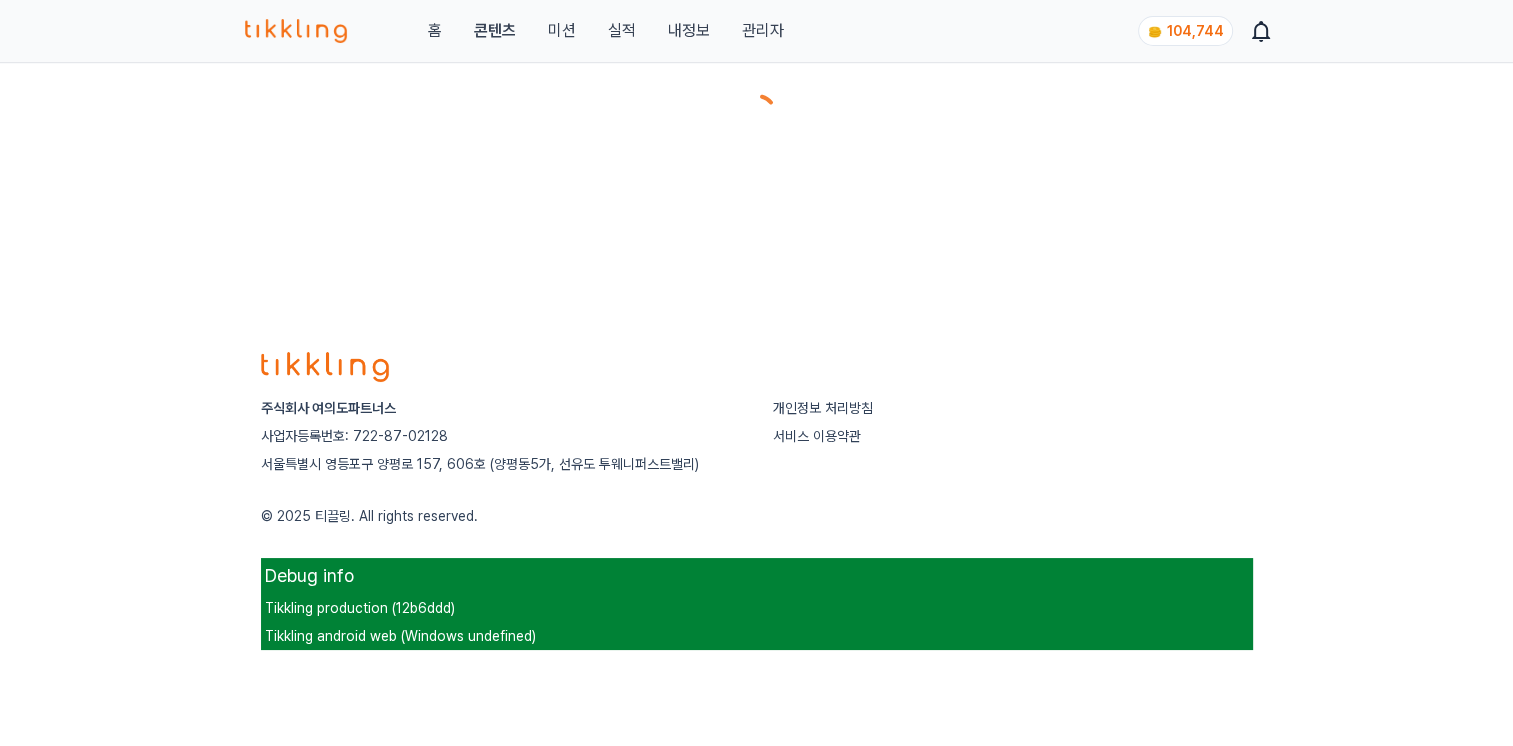 scroll, scrollTop: 0, scrollLeft: 0, axis: both 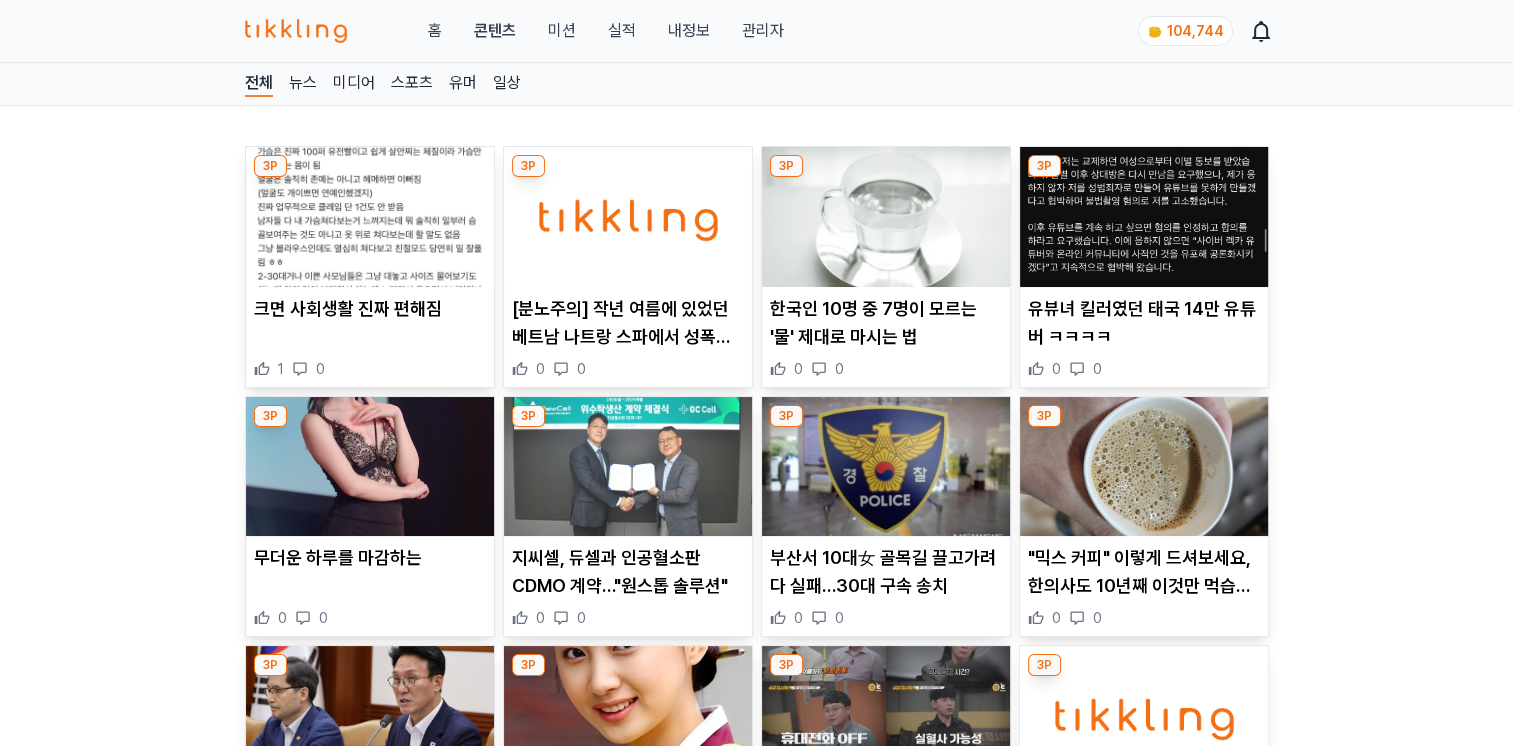 click at bounding box center (886, 217) 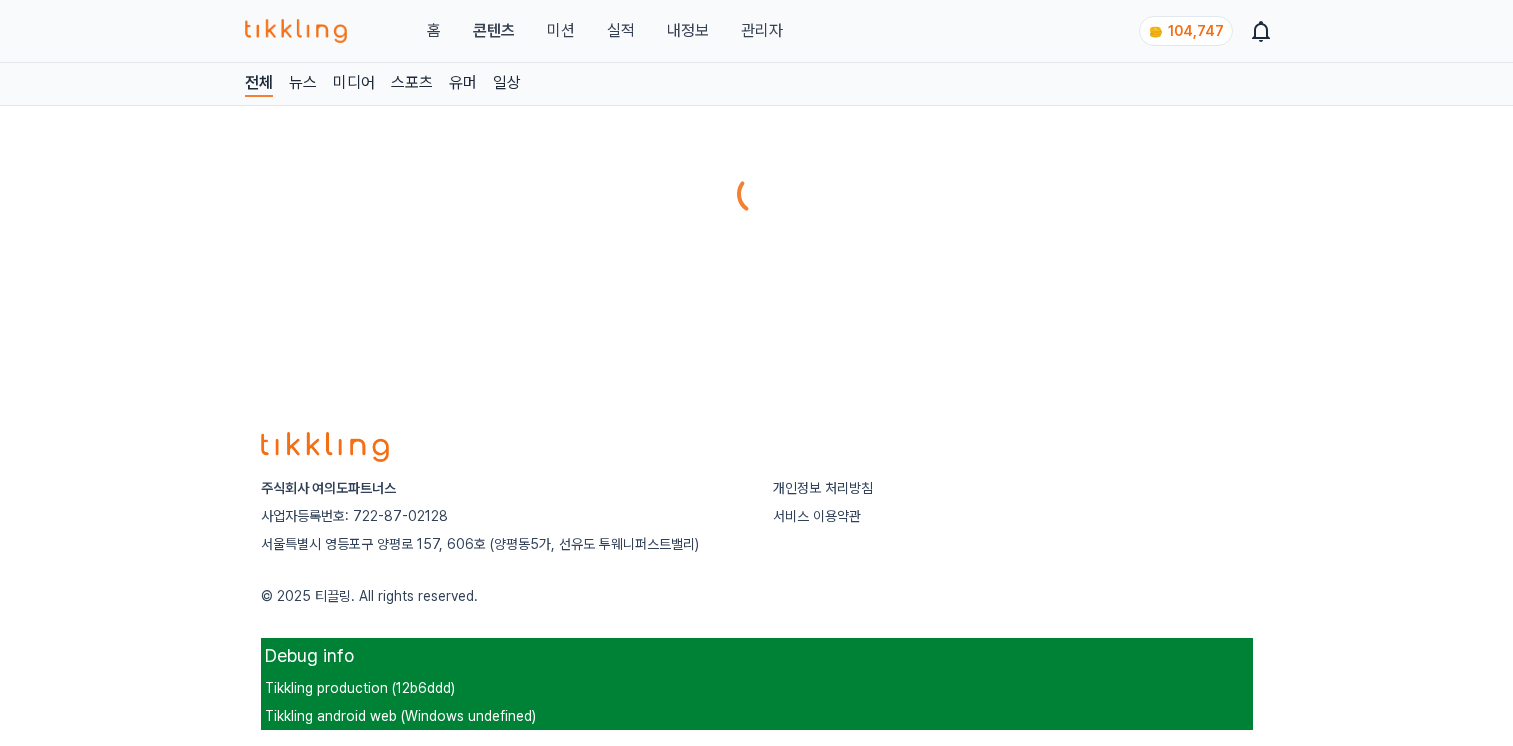 scroll, scrollTop: 0, scrollLeft: 0, axis: both 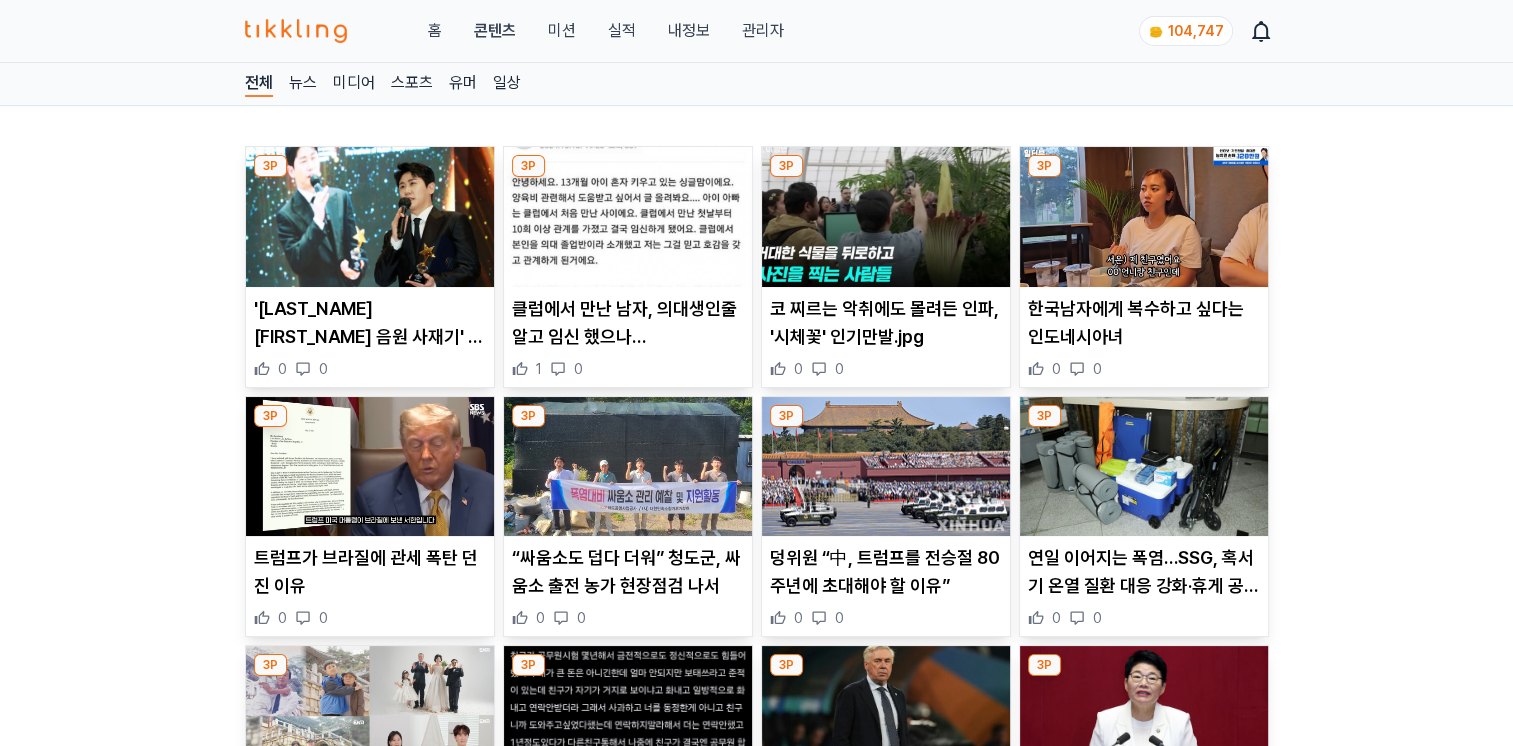 click at bounding box center [1144, 467] 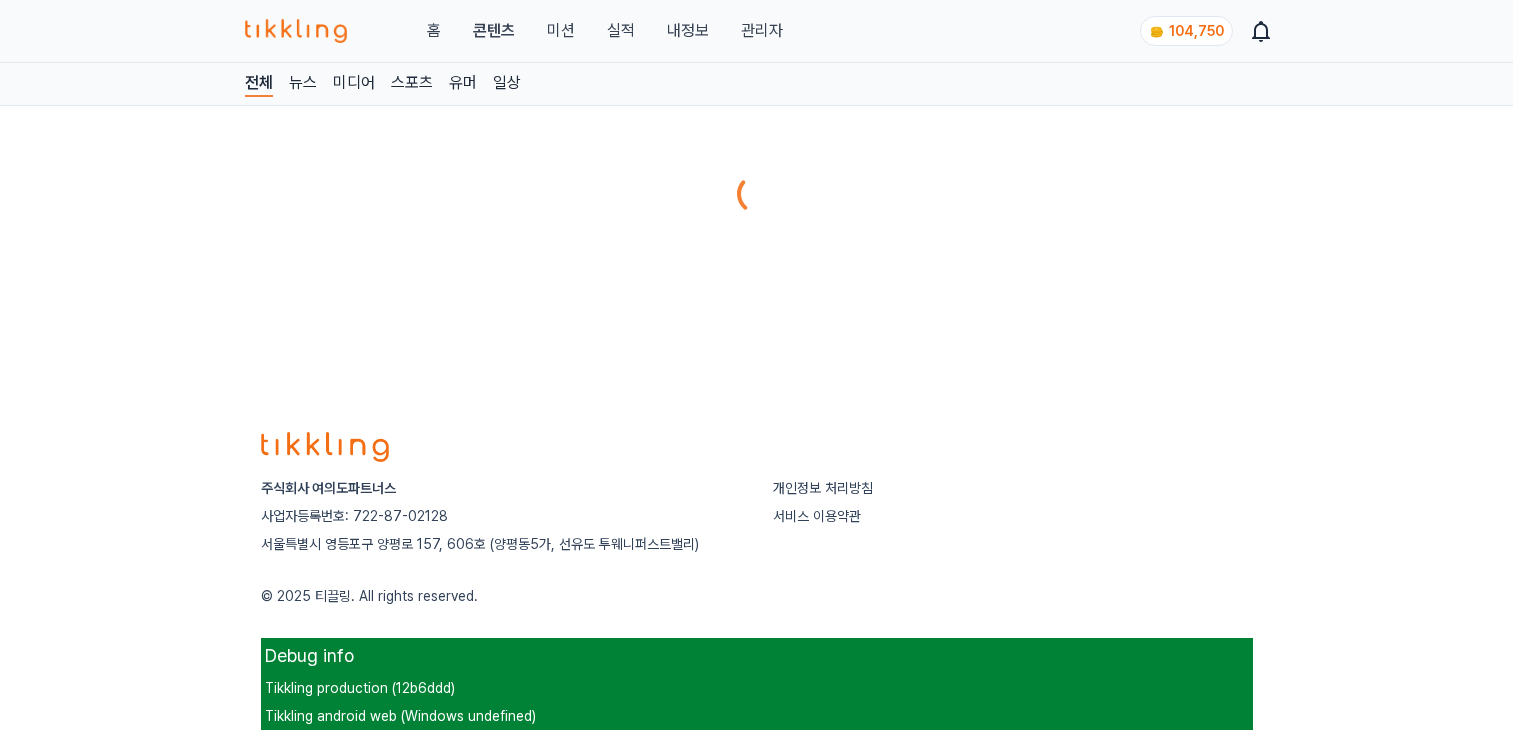 scroll, scrollTop: 0, scrollLeft: 0, axis: both 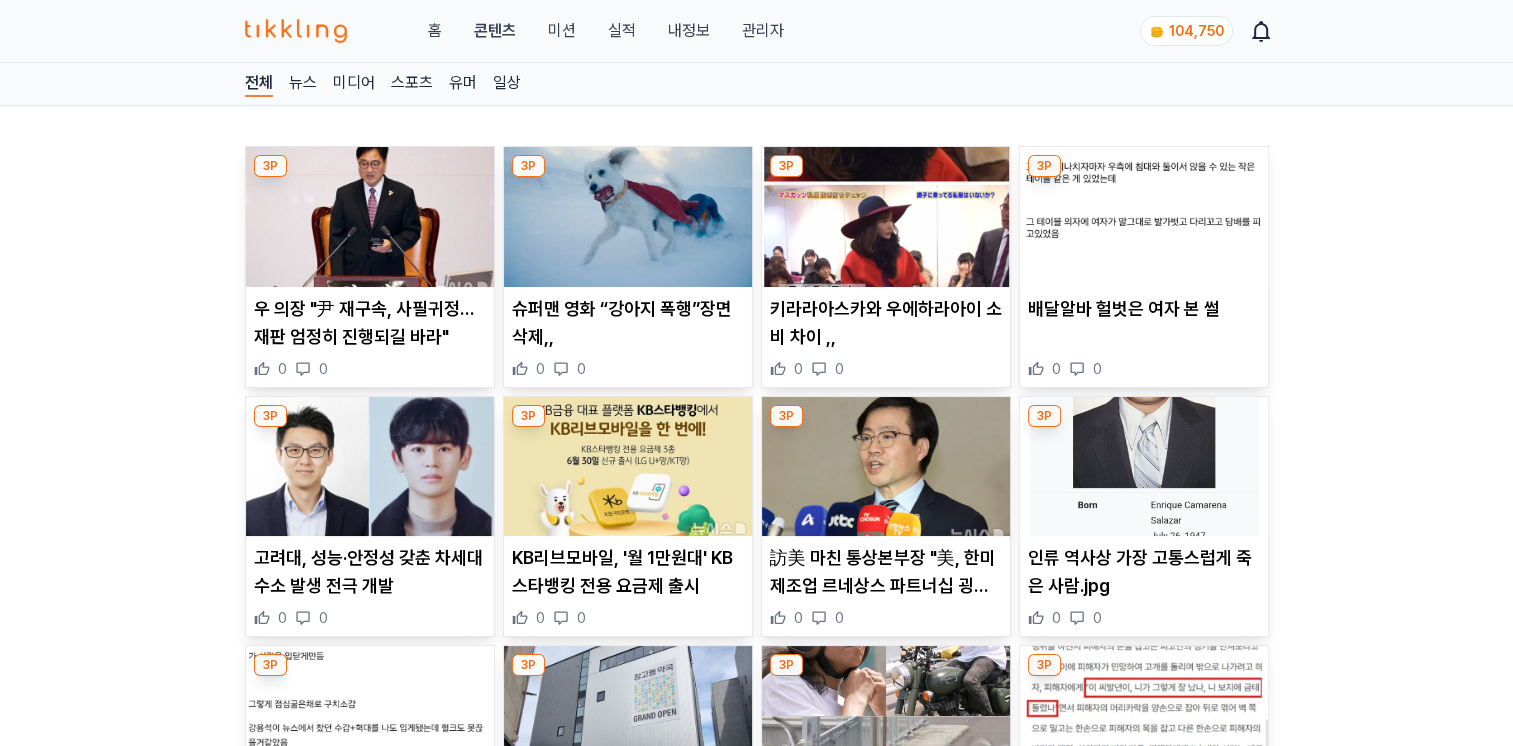 click at bounding box center [886, 467] 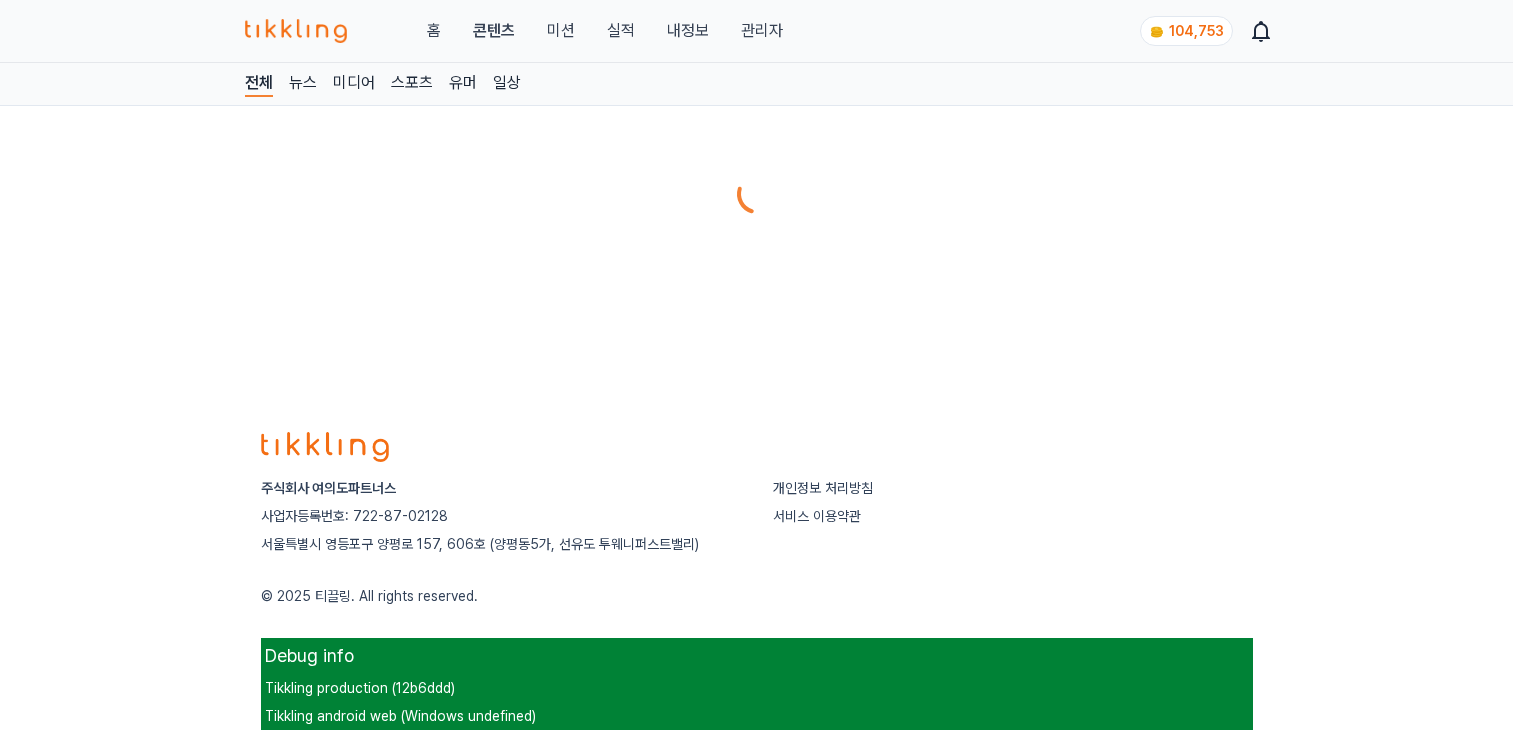 scroll, scrollTop: 0, scrollLeft: 0, axis: both 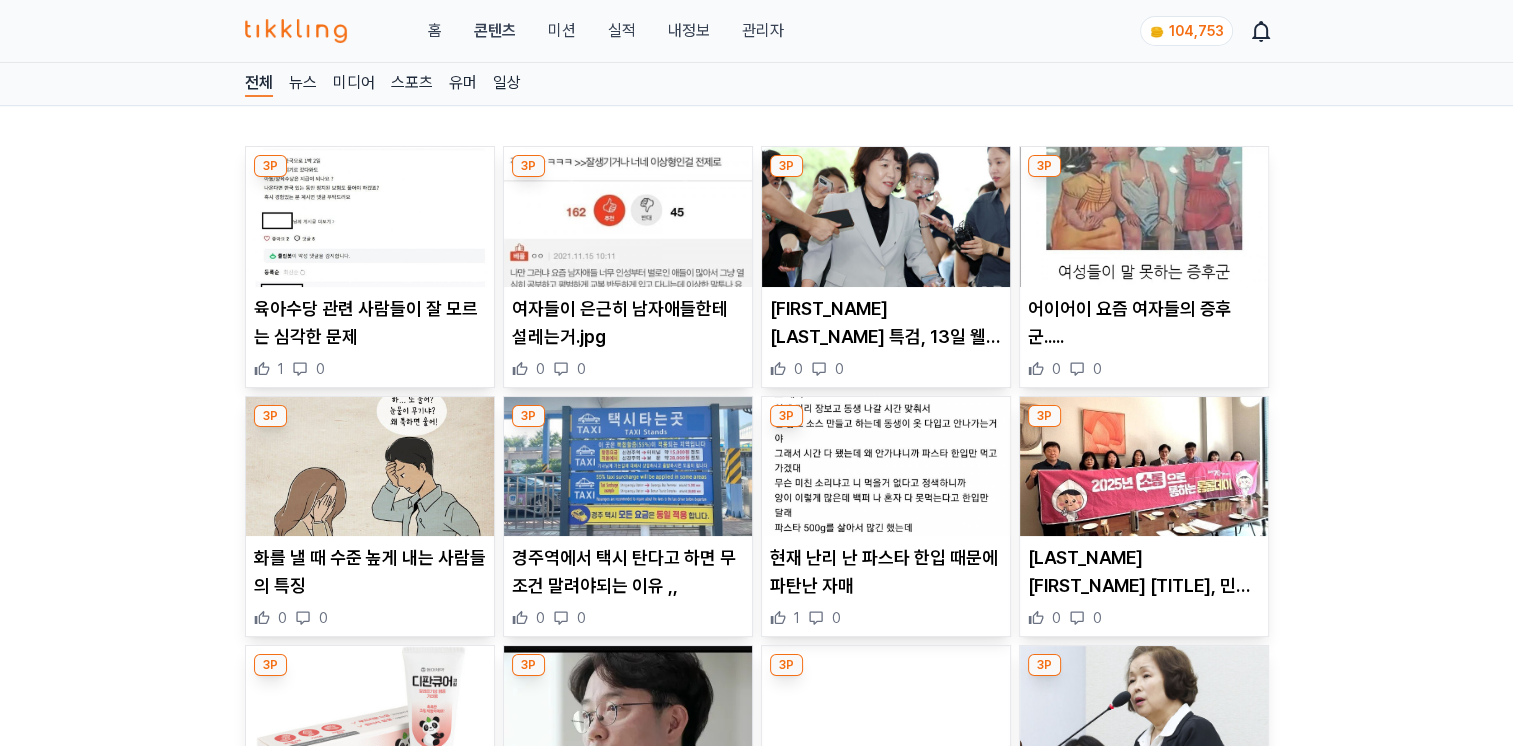 click at bounding box center [628, 467] 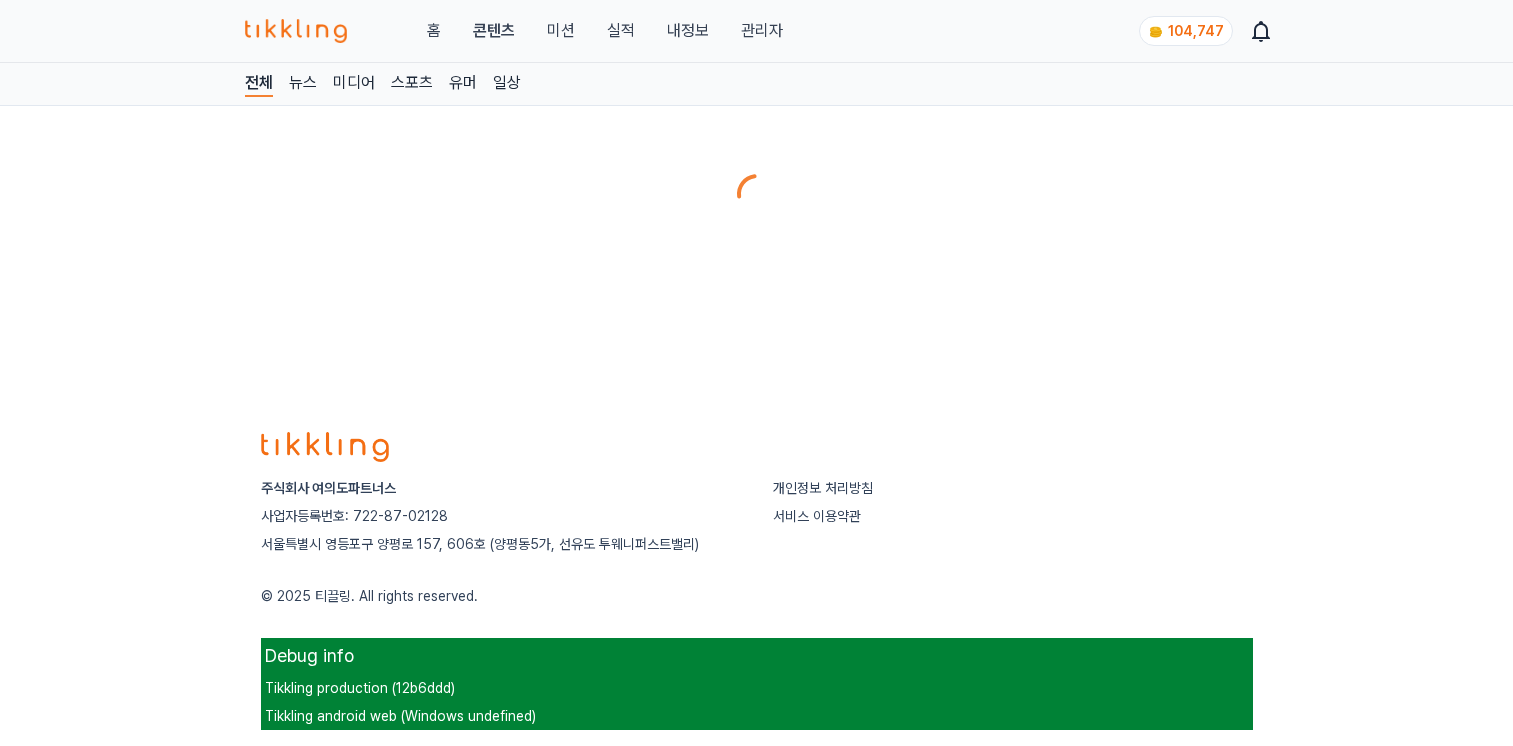 scroll, scrollTop: 0, scrollLeft: 0, axis: both 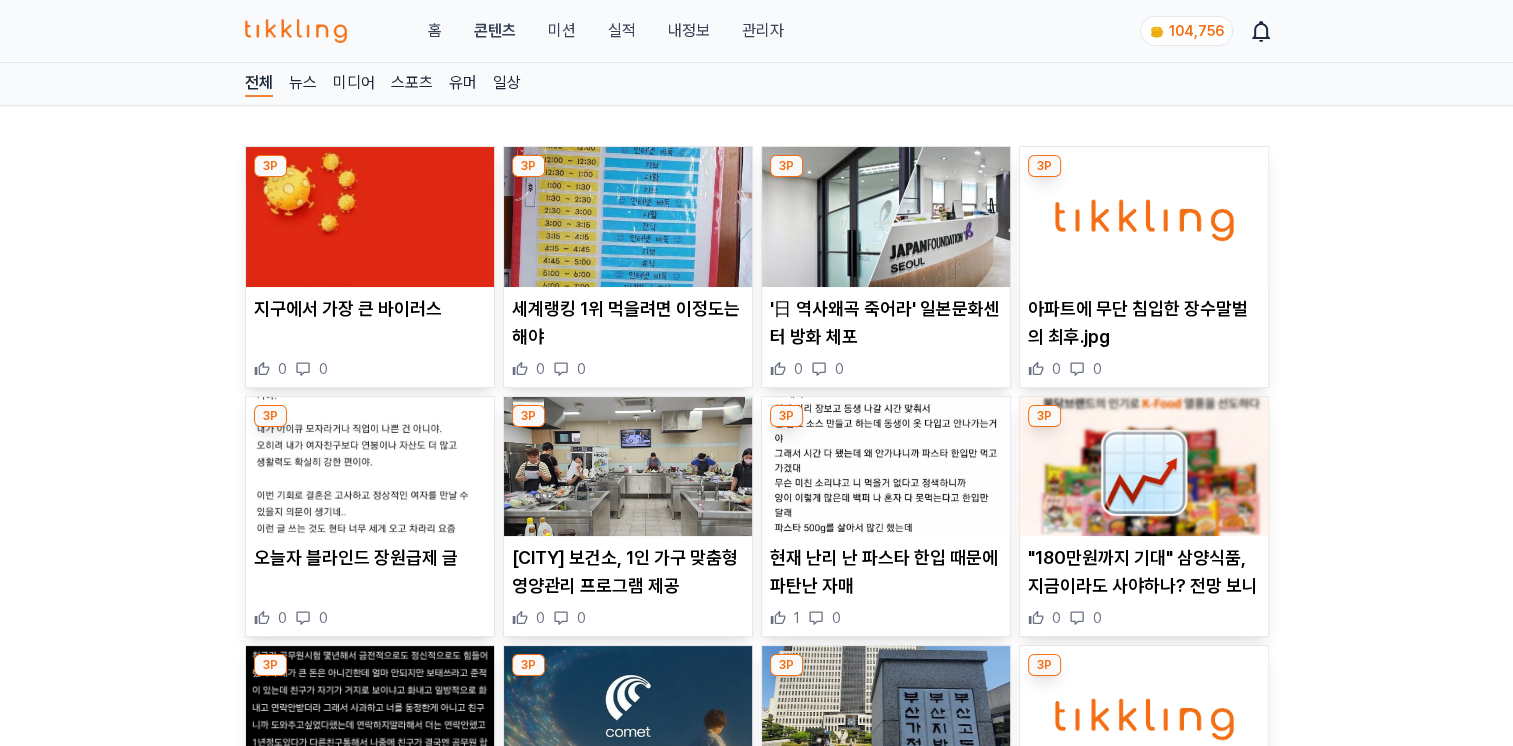 click at bounding box center (628, 217) 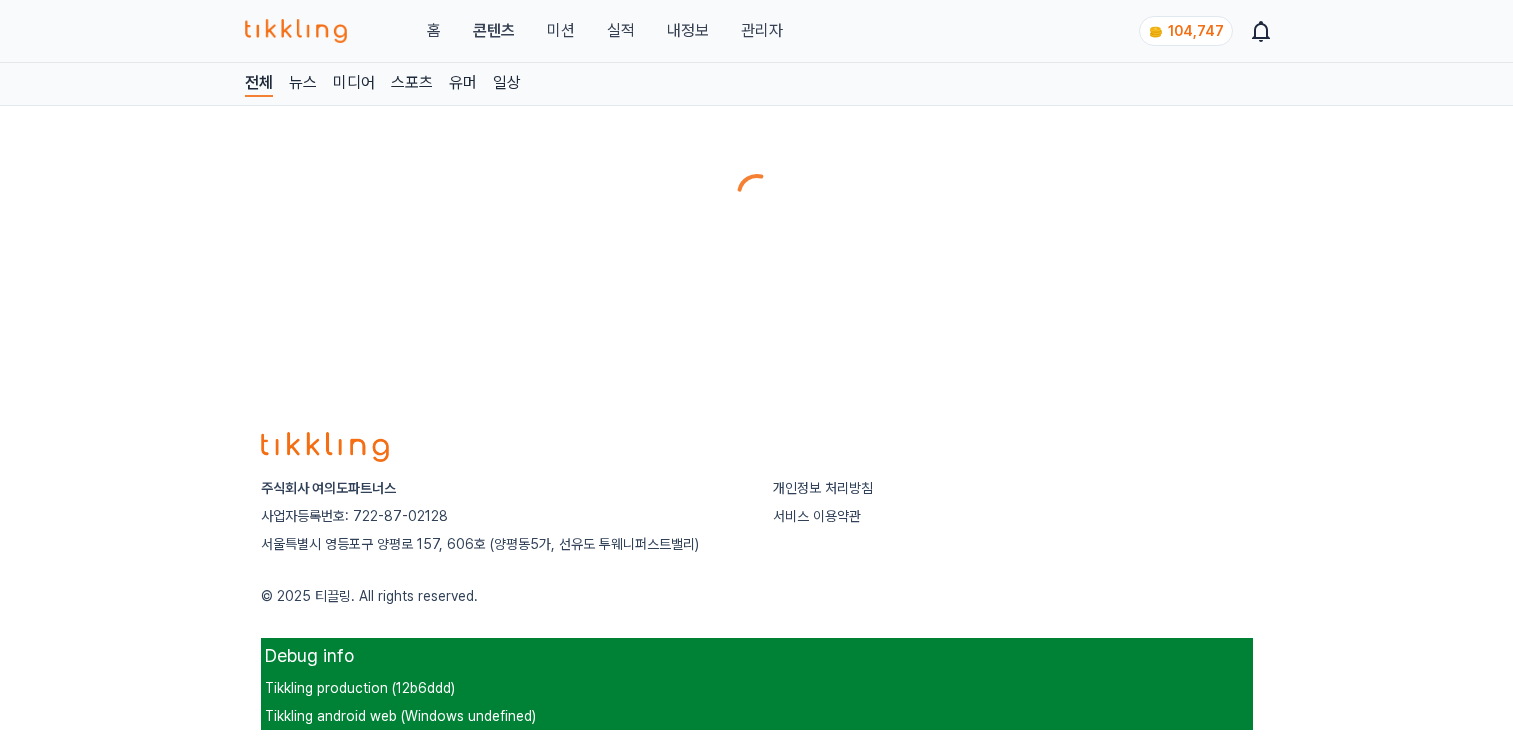 scroll, scrollTop: 0, scrollLeft: 0, axis: both 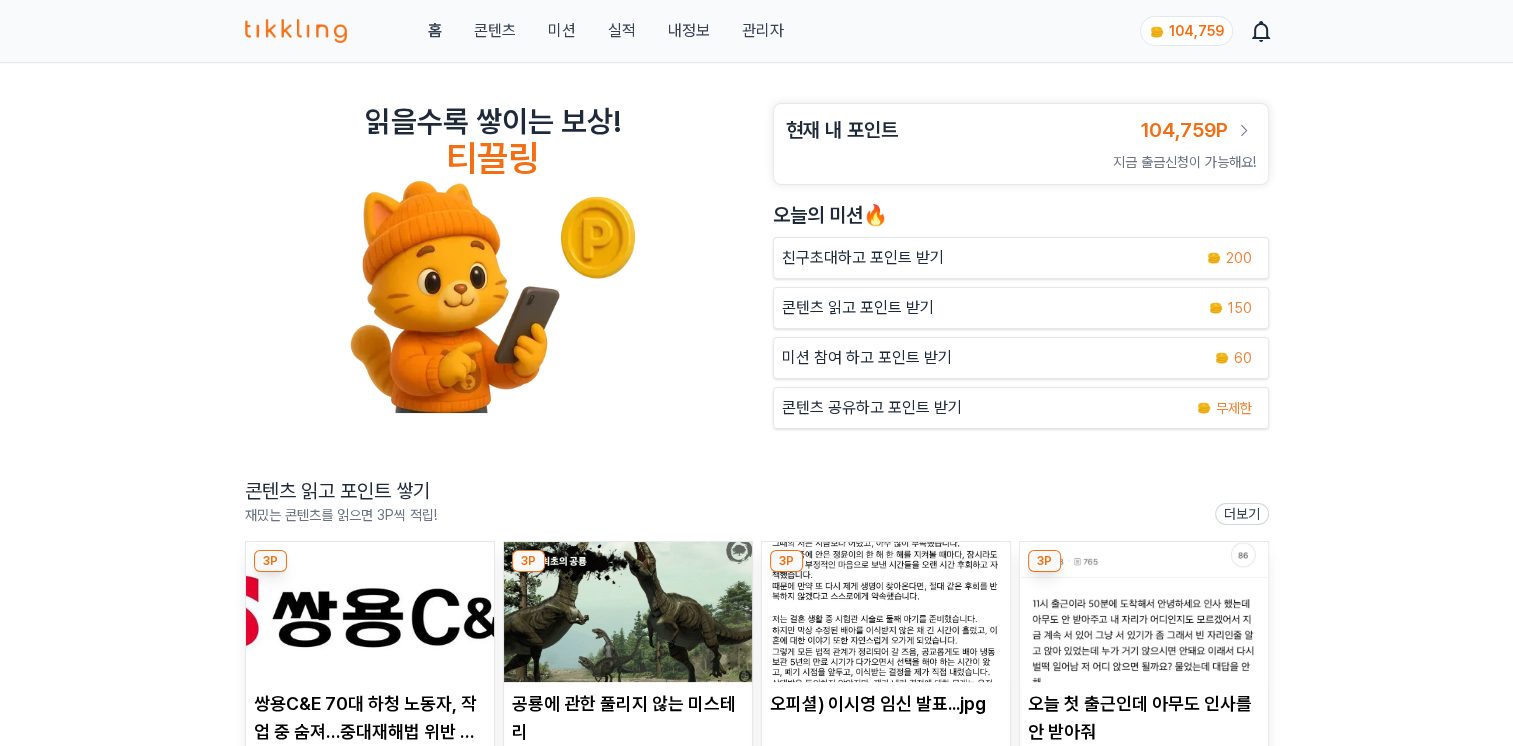 click on "콘텐츠" at bounding box center (494, 31) 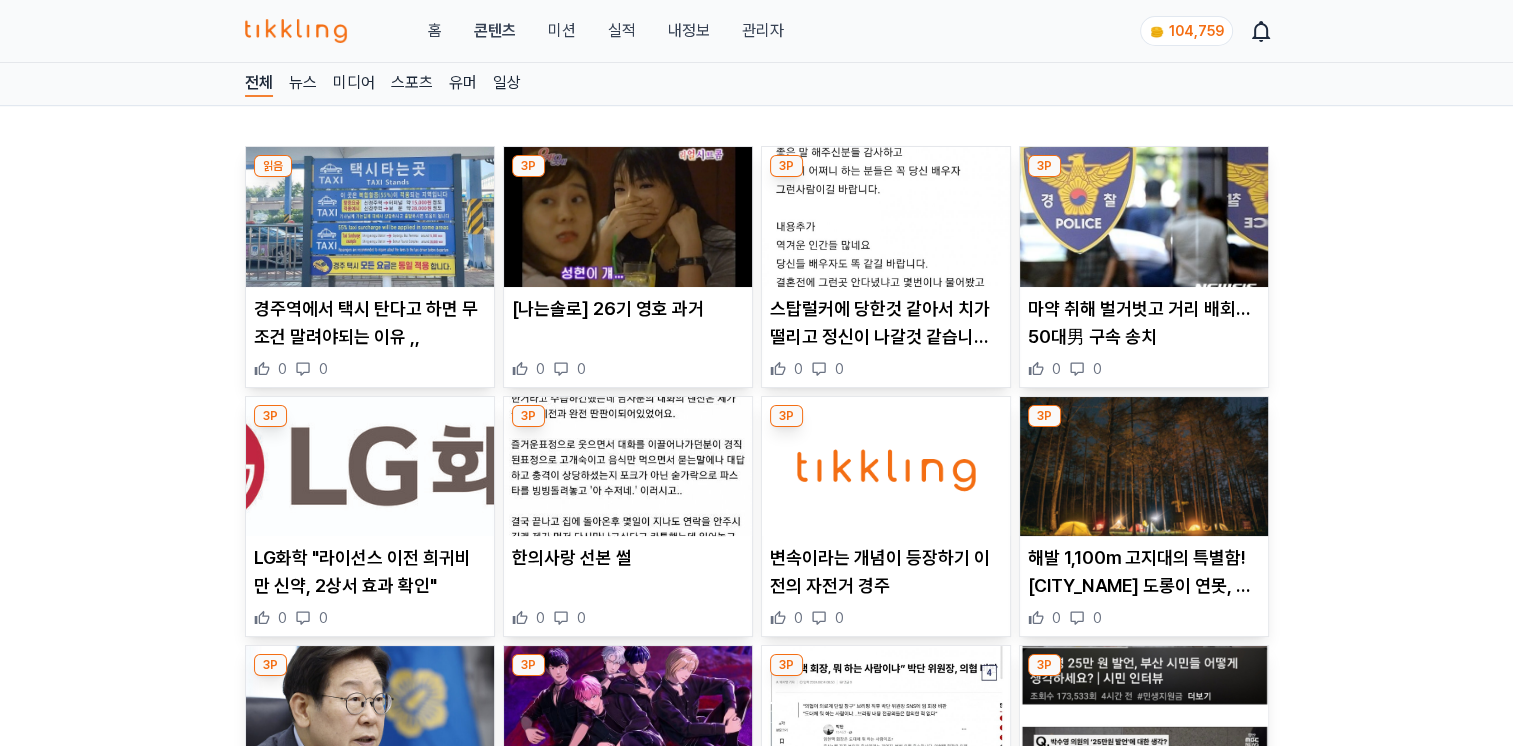 click at bounding box center (628, 217) 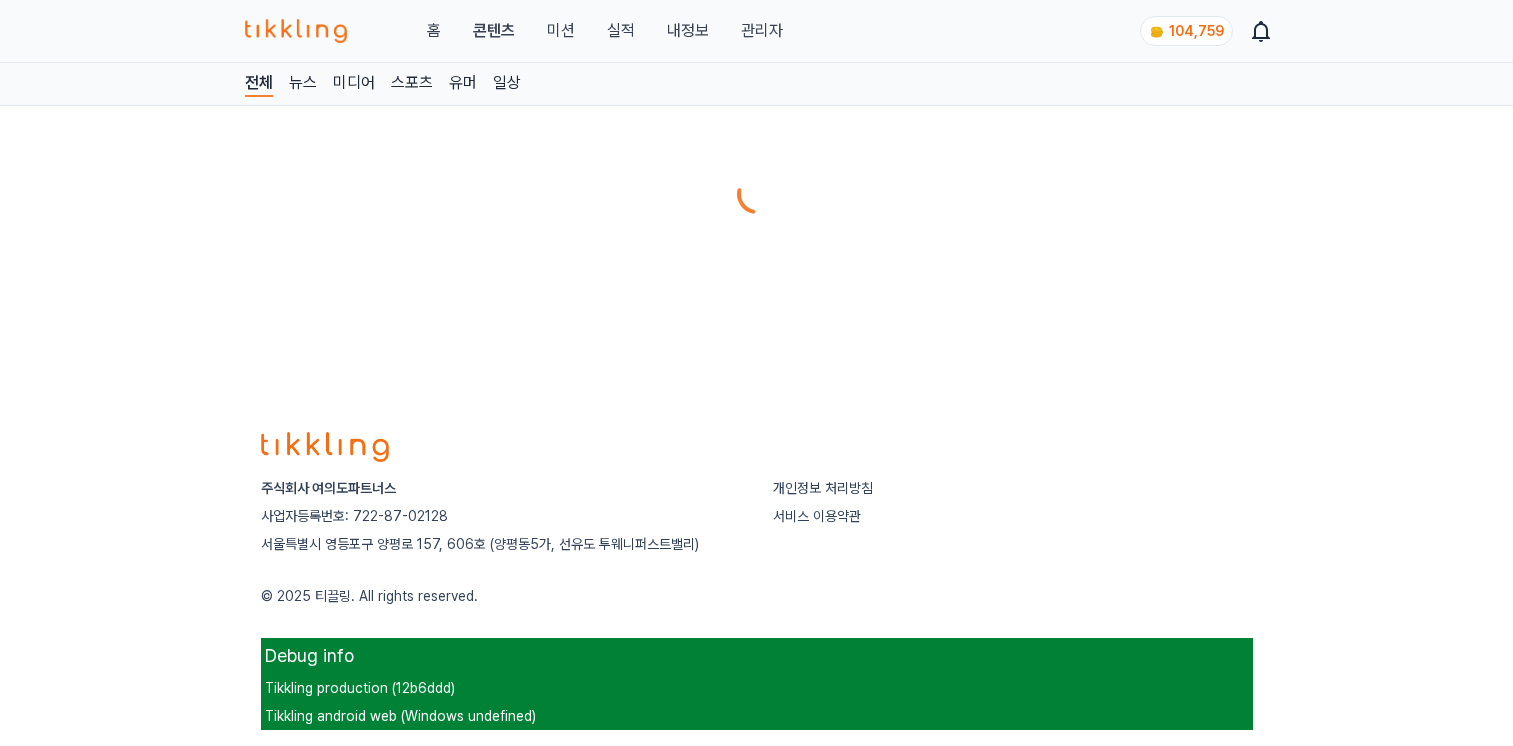scroll, scrollTop: 0, scrollLeft: 0, axis: both 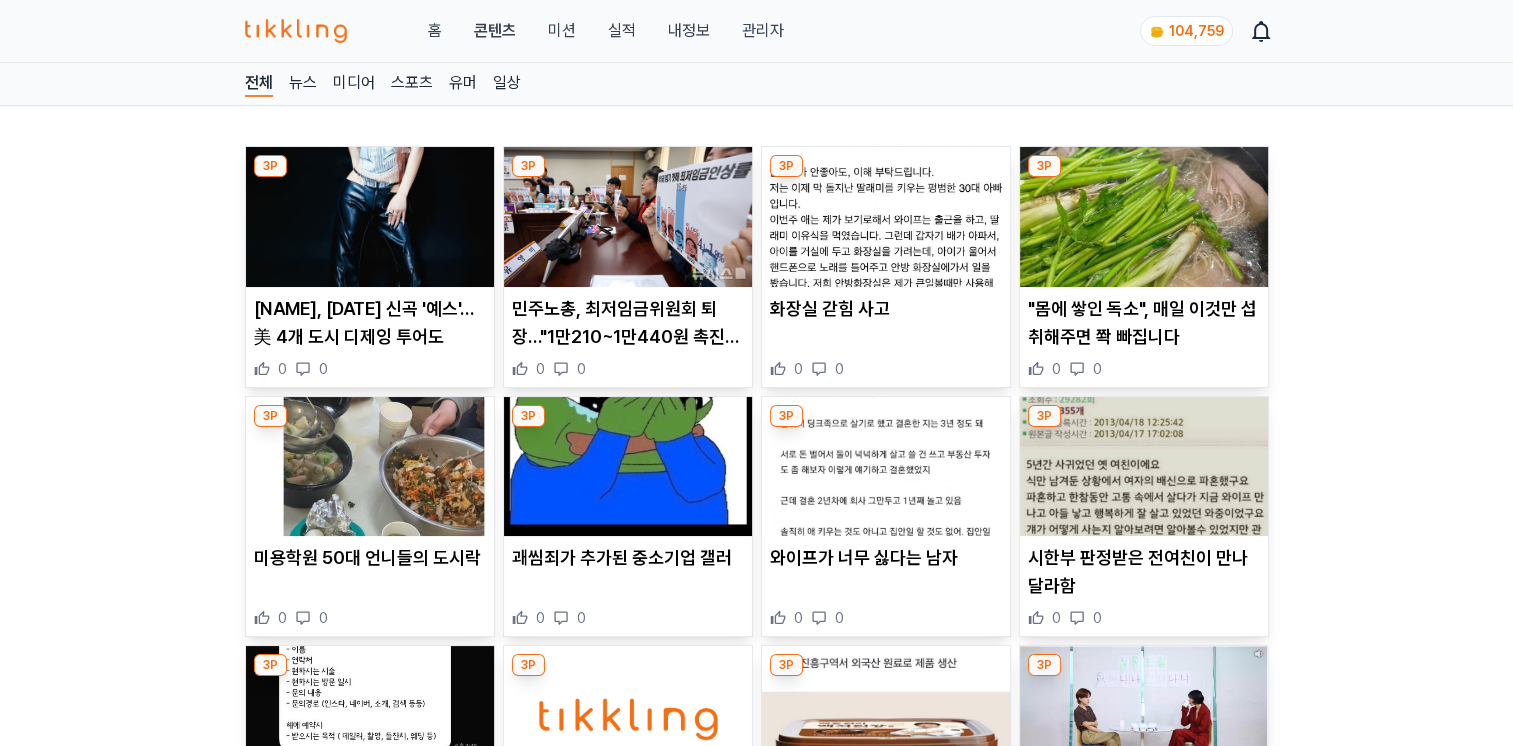 click at bounding box center (370, 217) 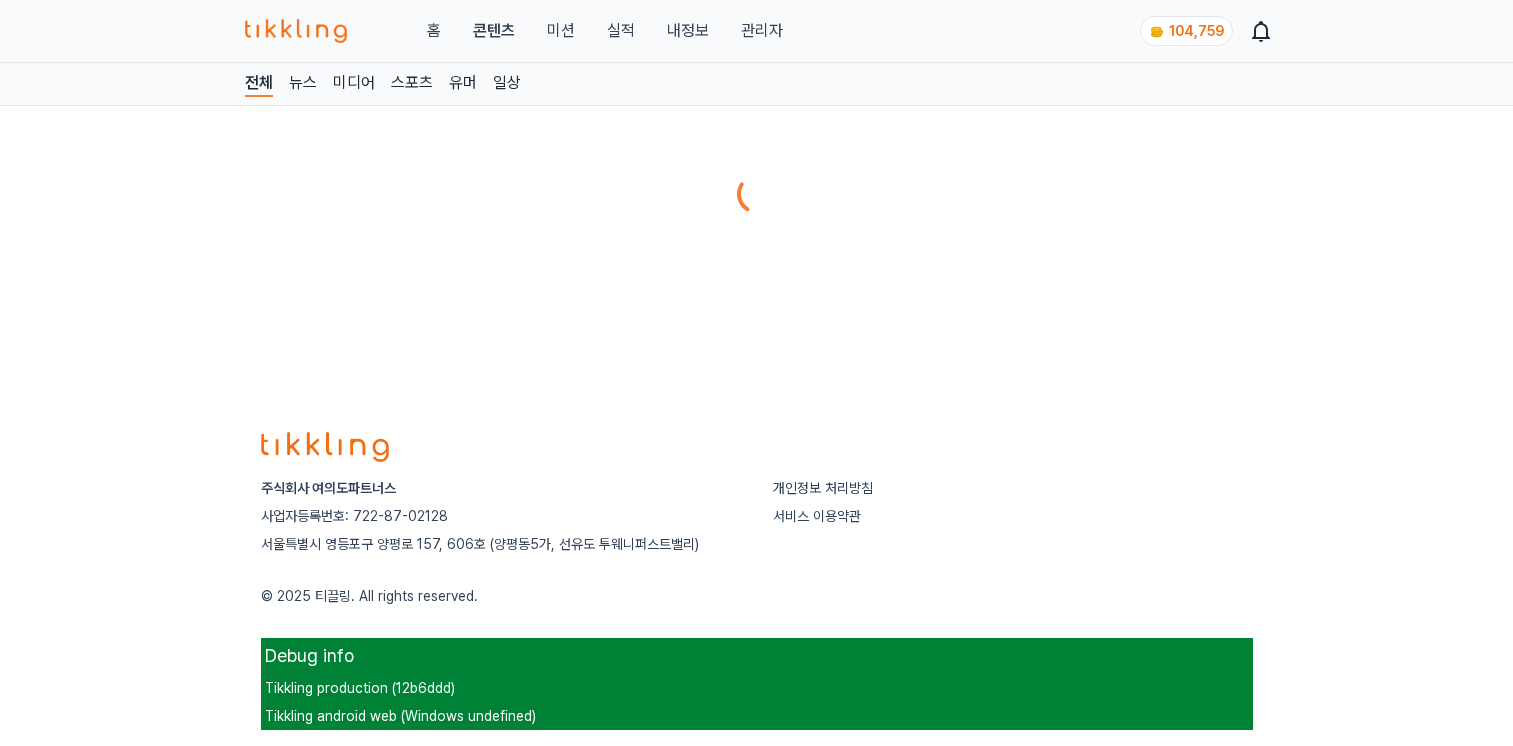 scroll, scrollTop: 0, scrollLeft: 0, axis: both 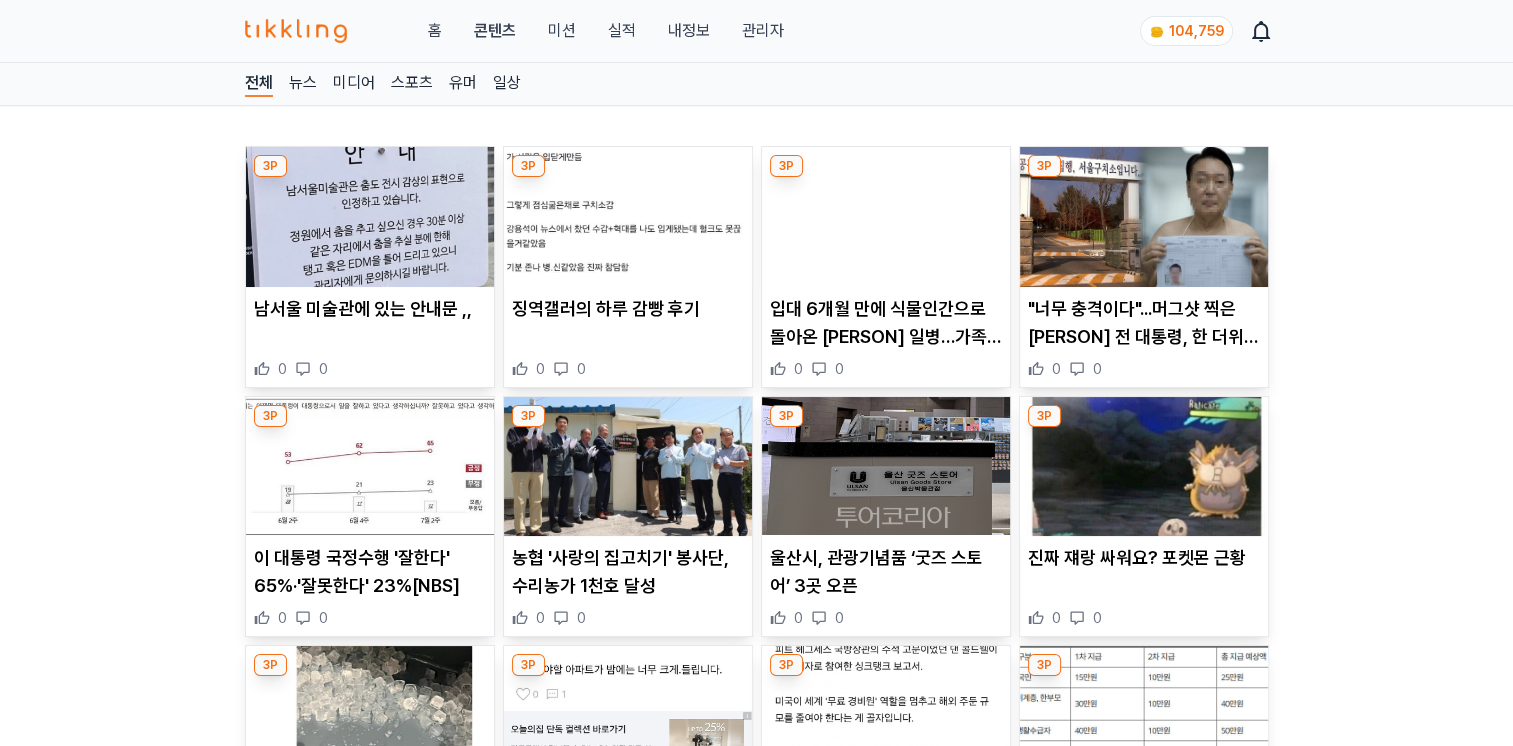 click at bounding box center [296, 31] 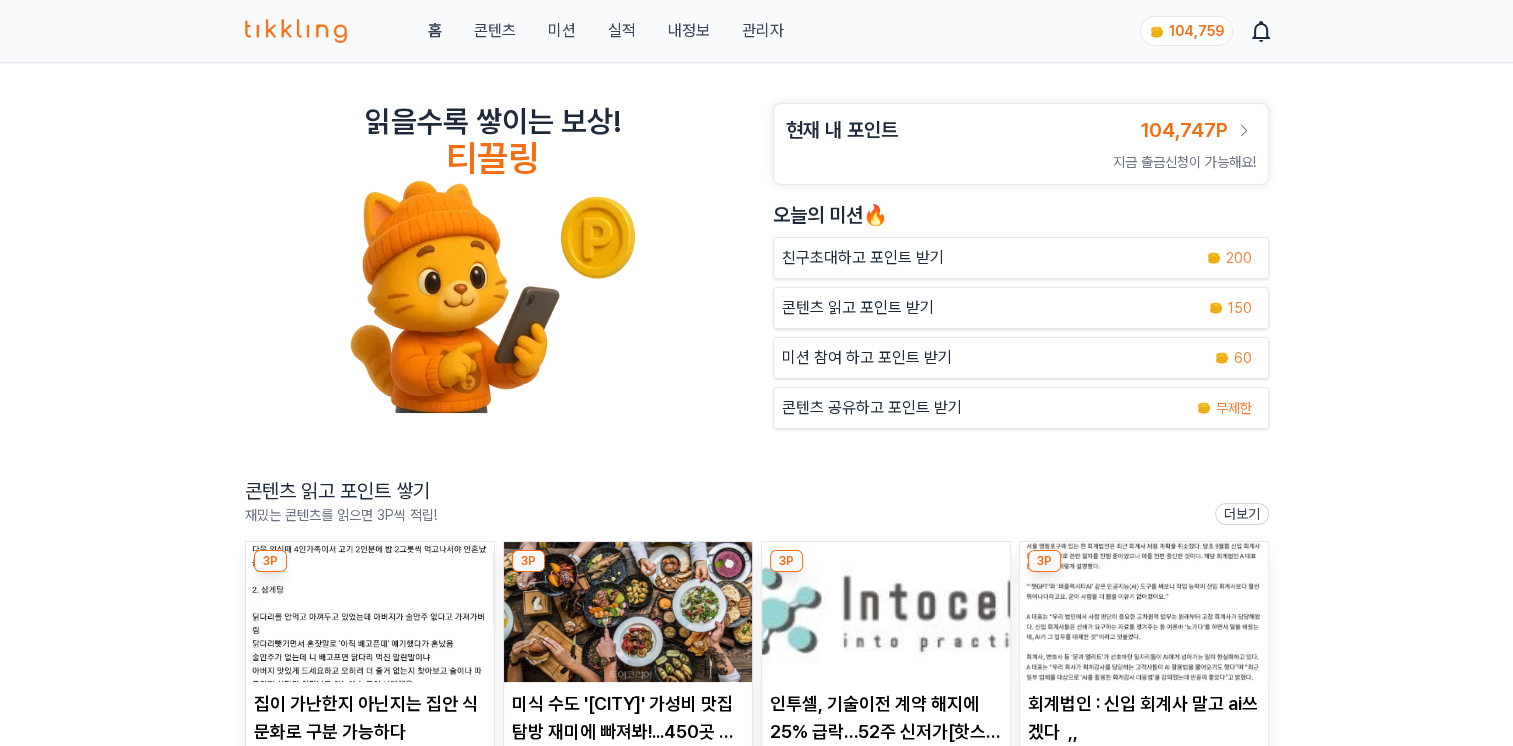 click at bounding box center [628, 612] 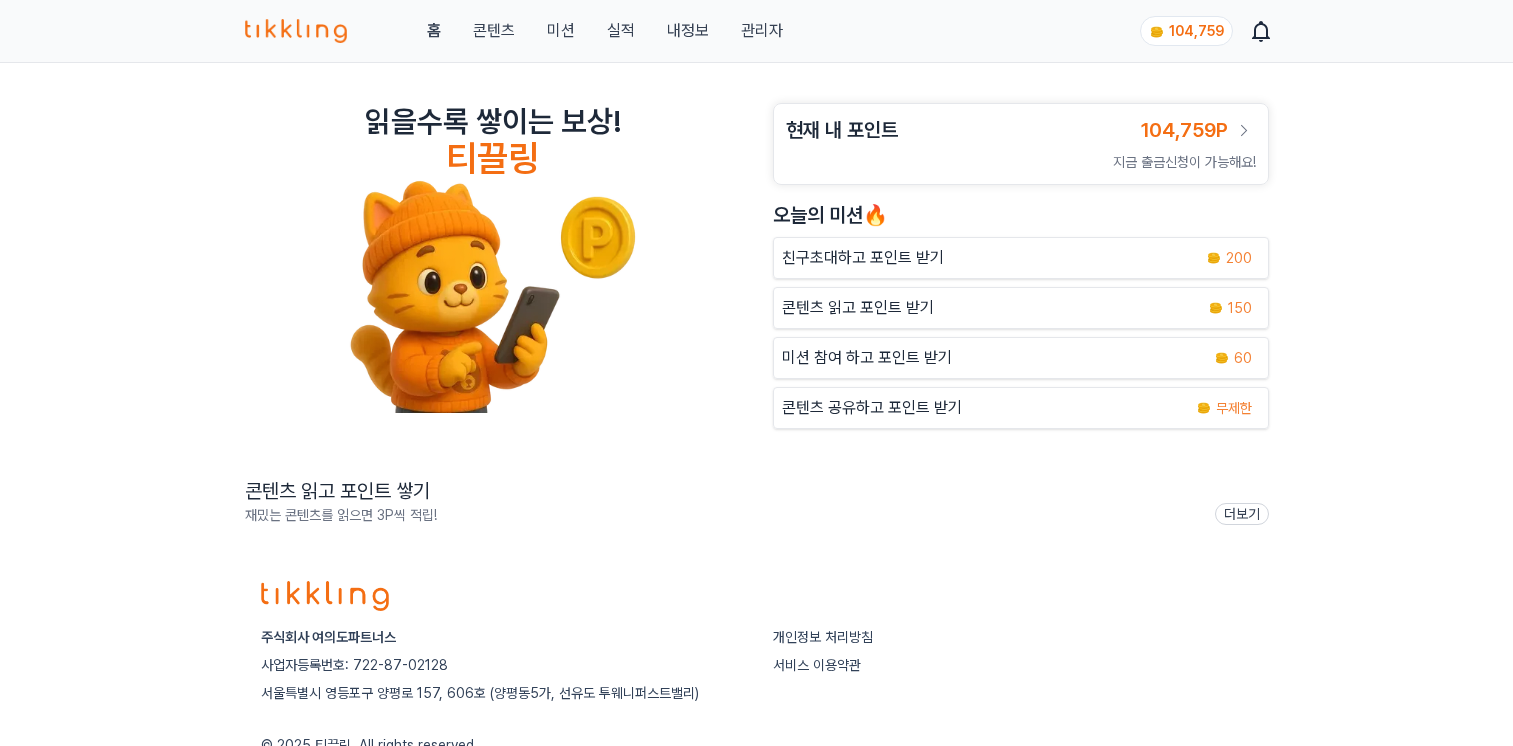 scroll, scrollTop: 0, scrollLeft: 0, axis: both 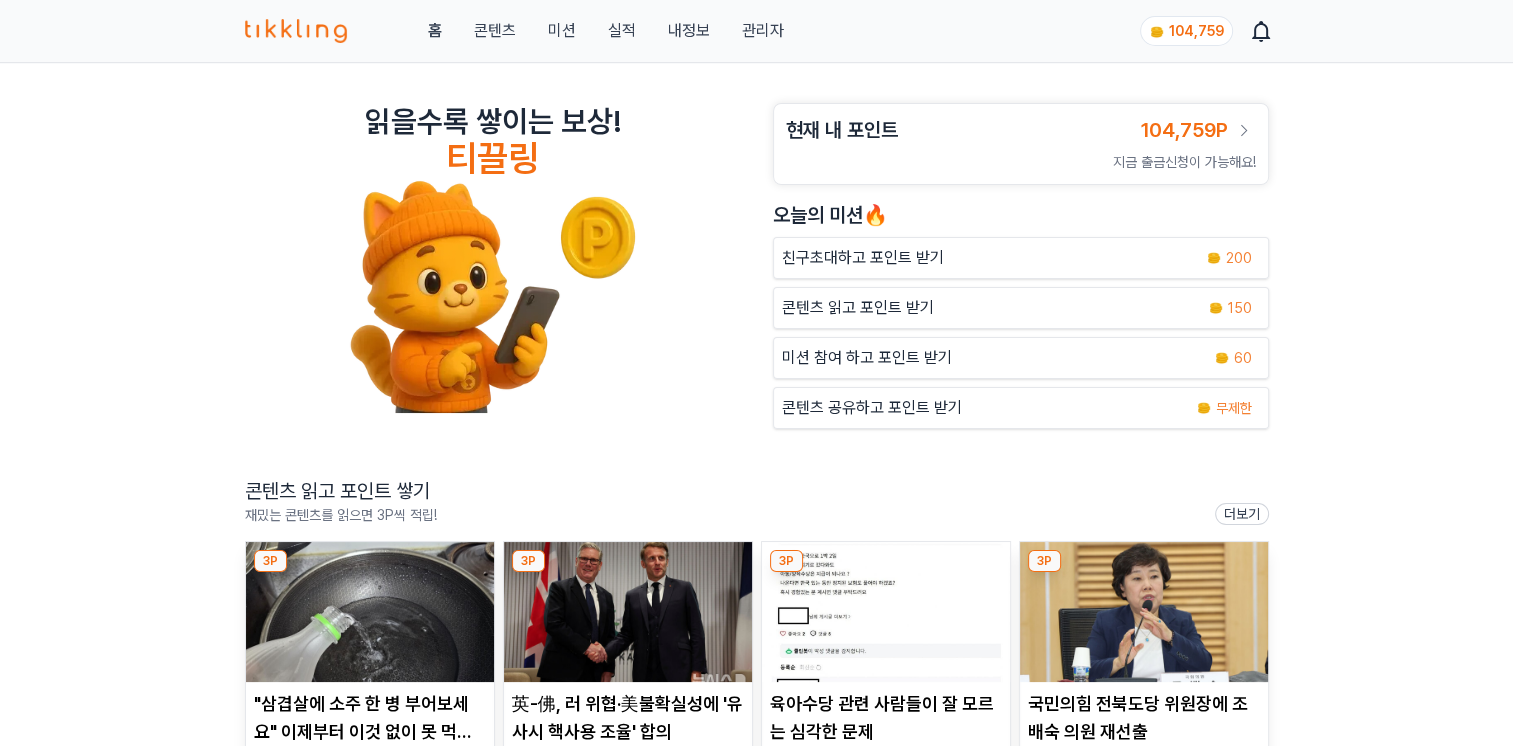 click on "관리자" at bounding box center (762, 31) 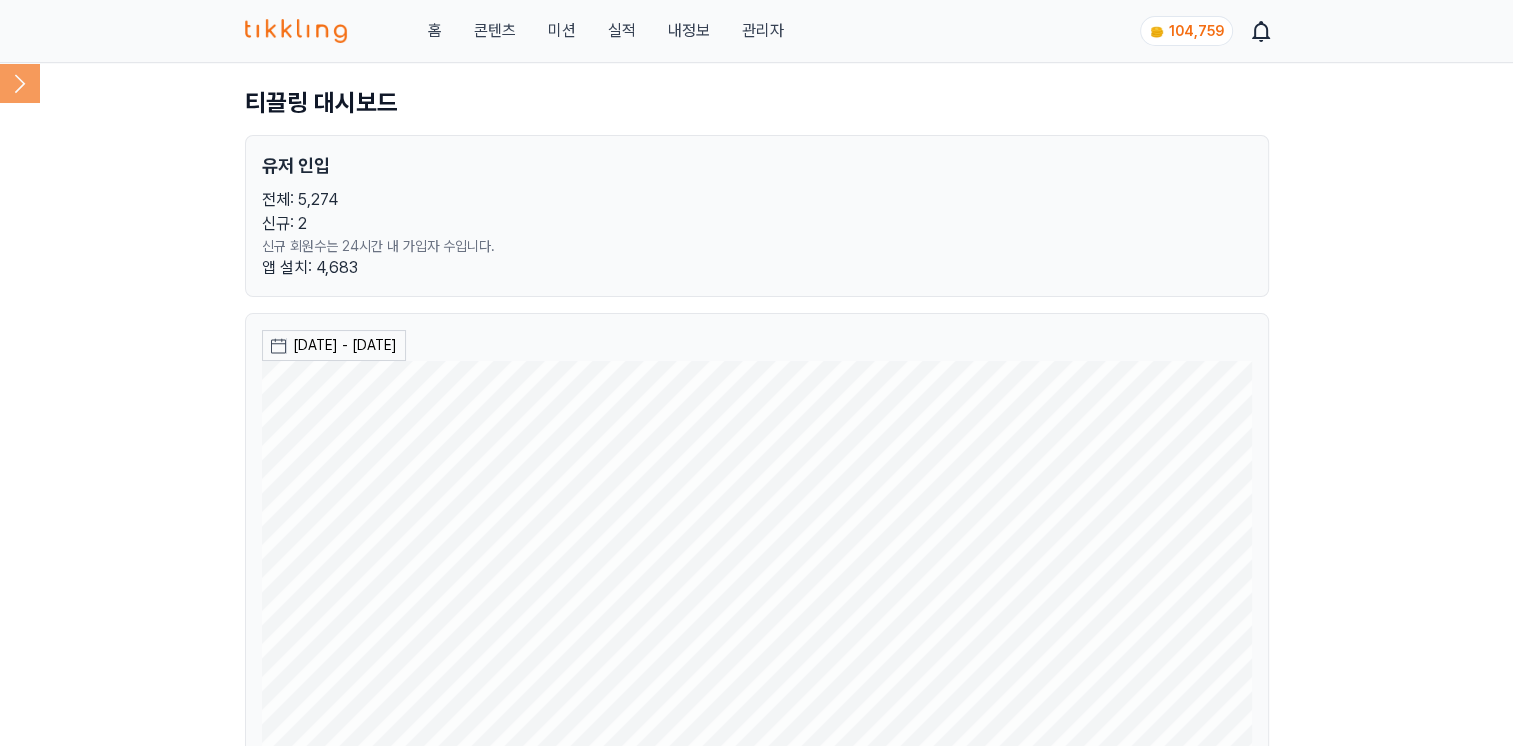 click 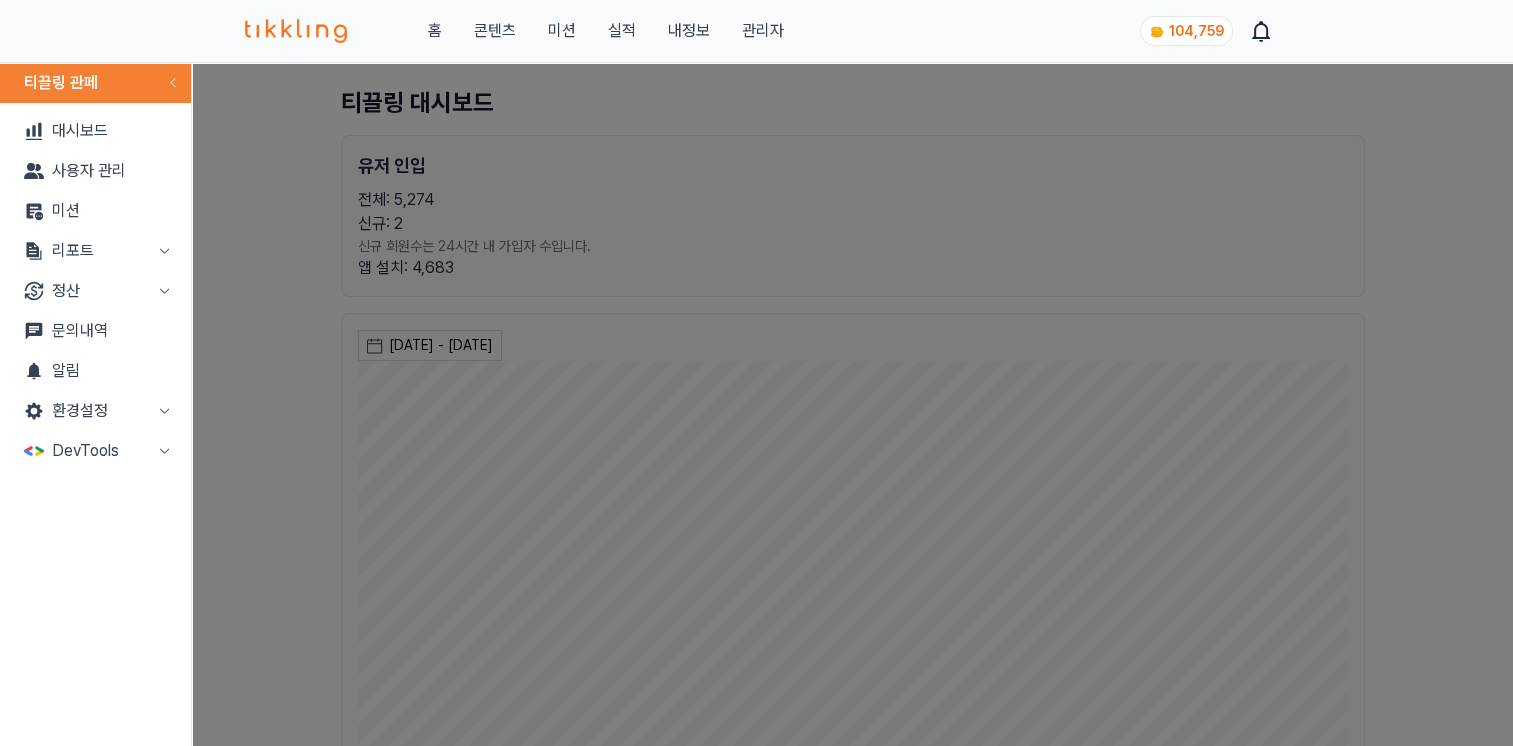 click 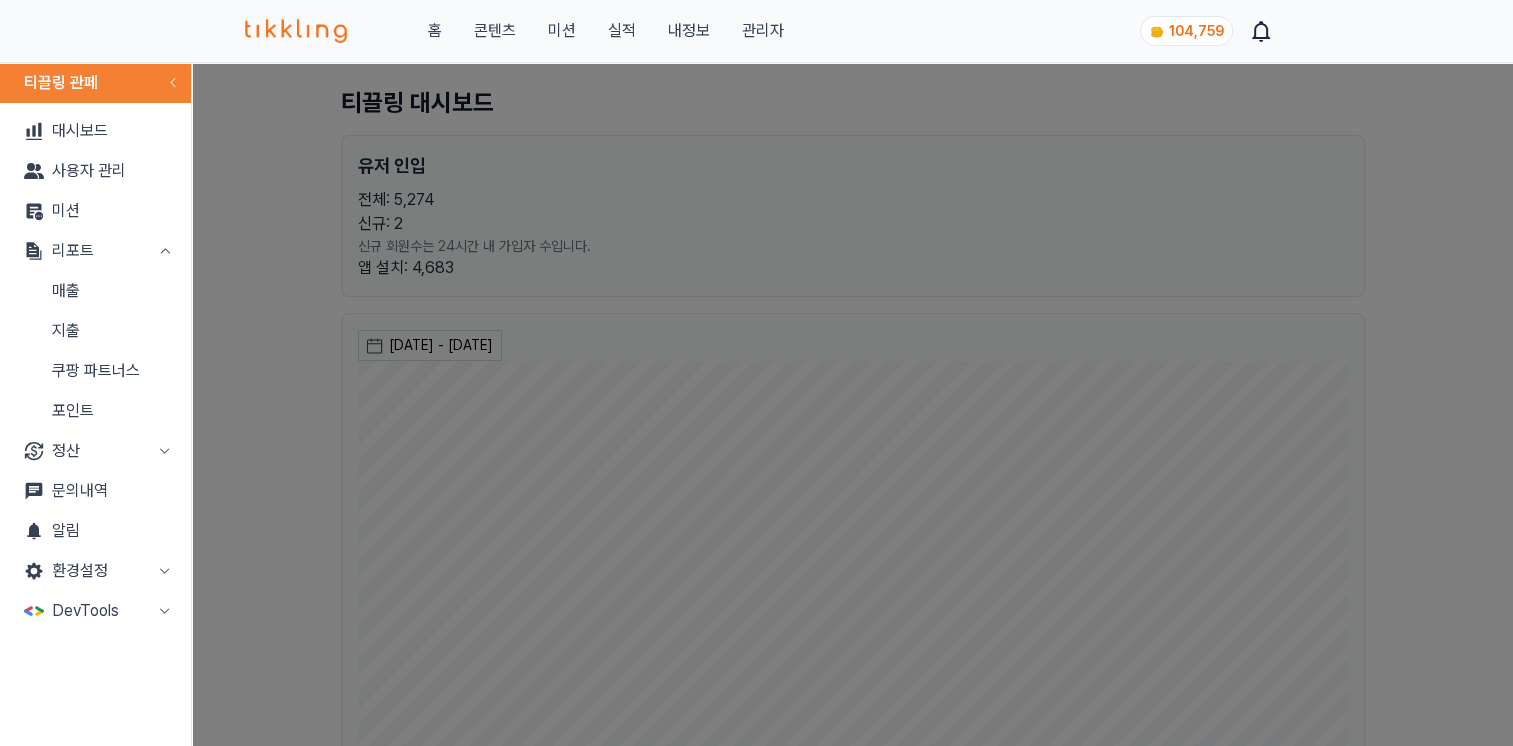 click on "매출" at bounding box center [95, 291] 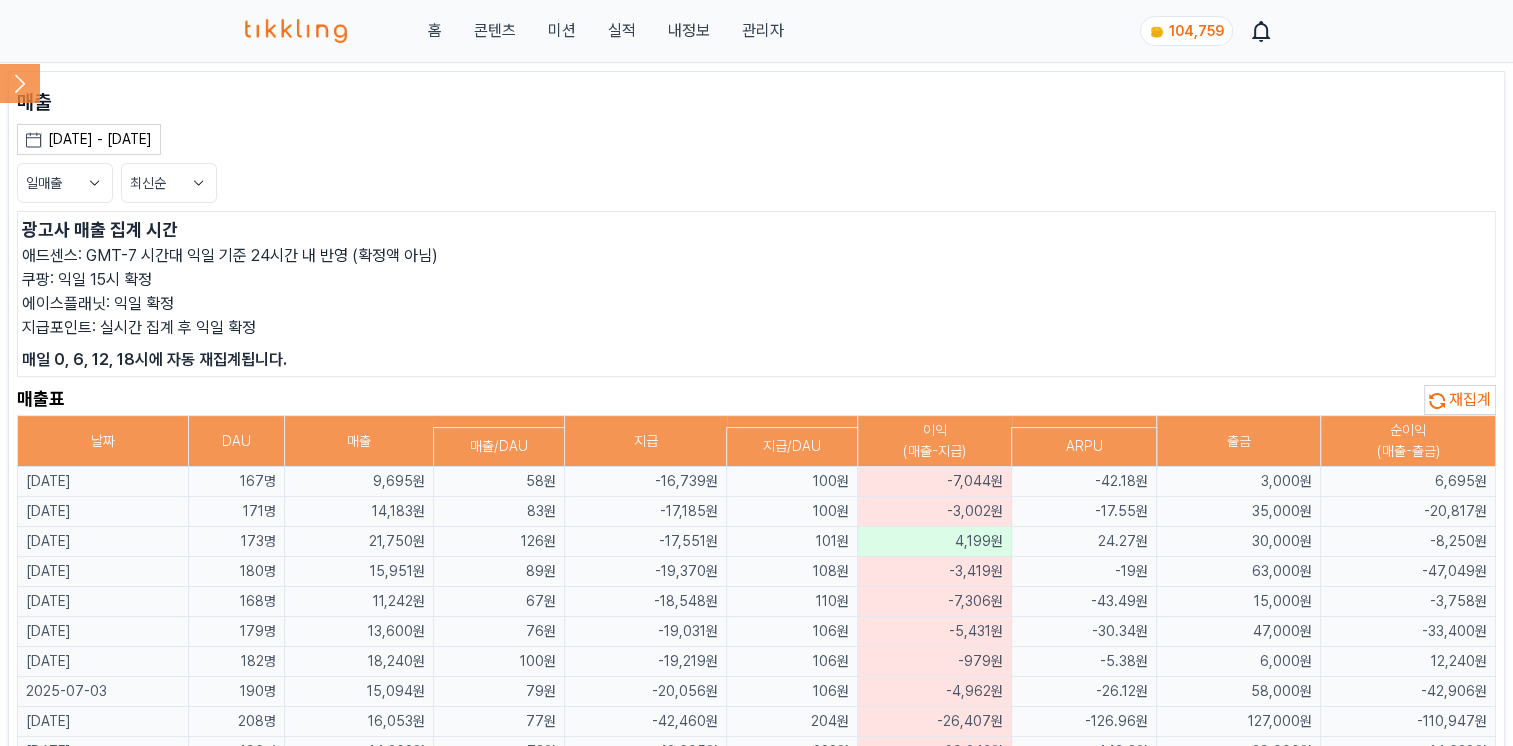 click on "재집계" at bounding box center (1470, 399) 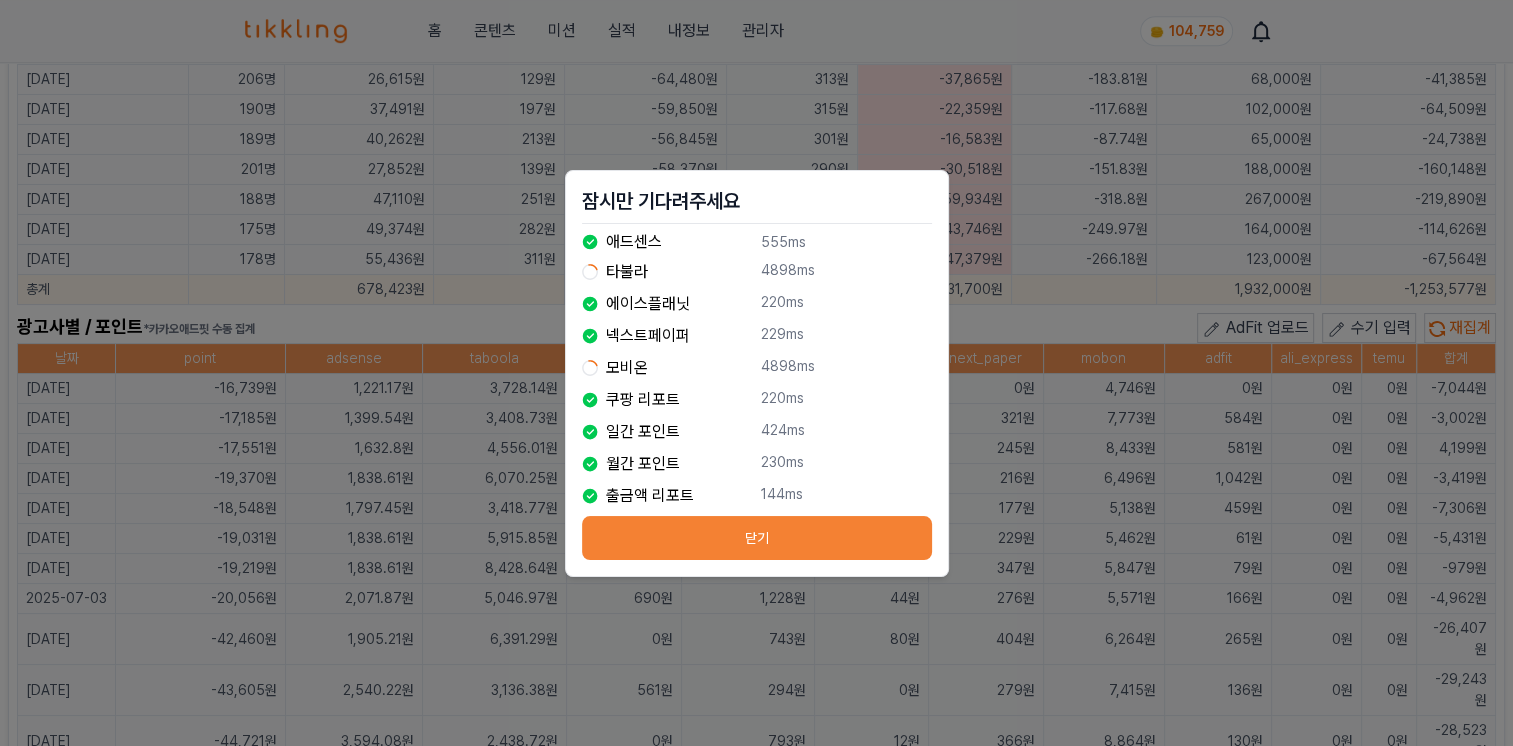scroll, scrollTop: 1127, scrollLeft: 0, axis: vertical 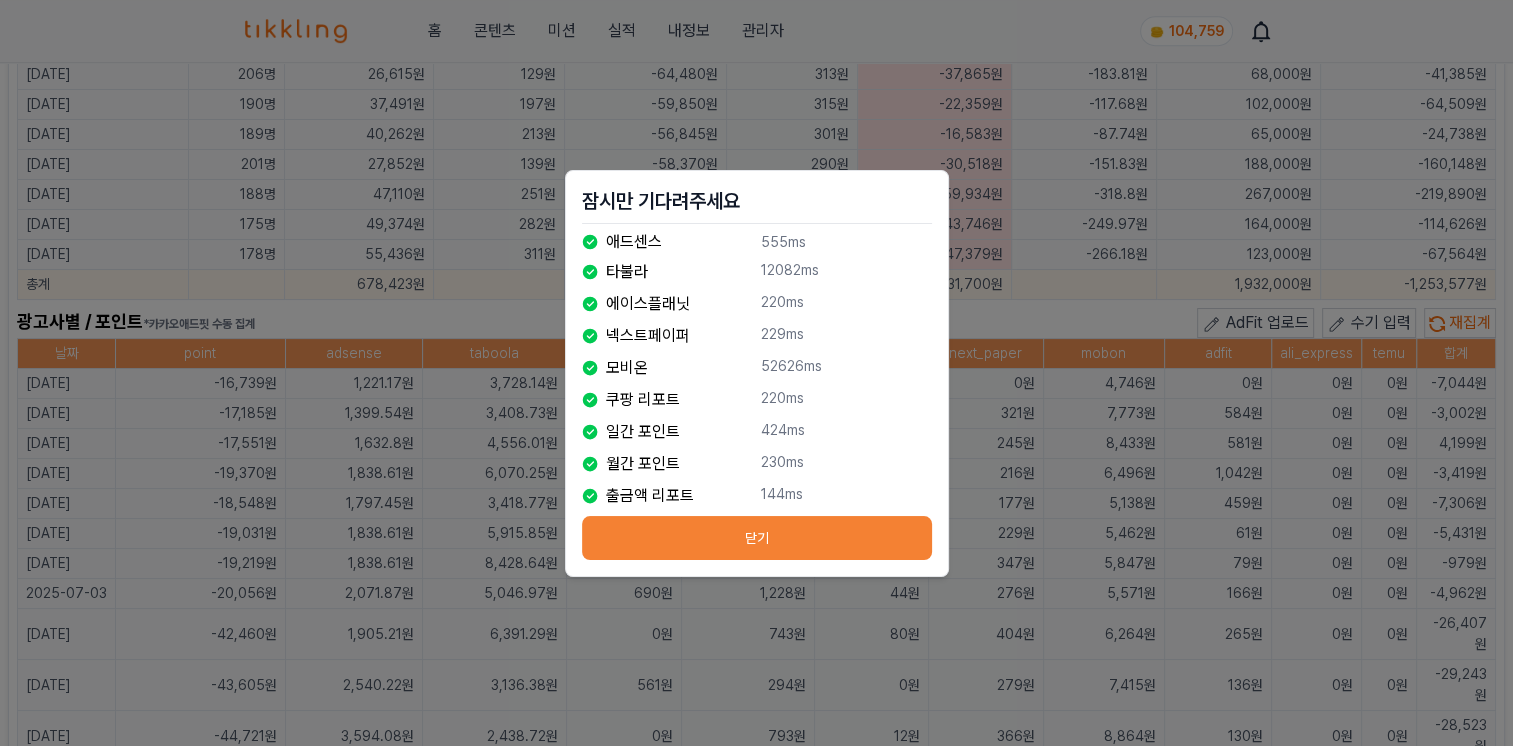 click on "닫기" at bounding box center [757, 538] 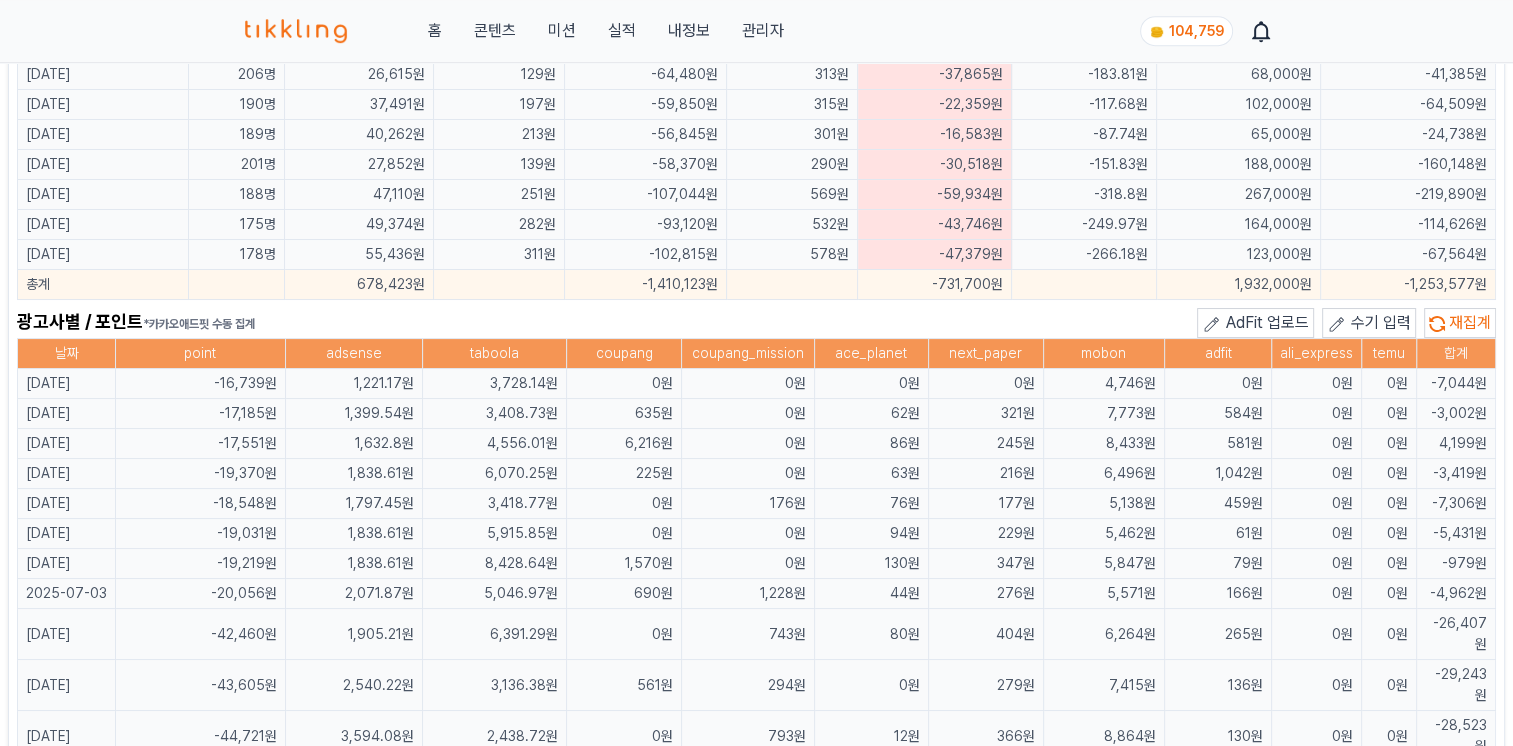 click on "0원" at bounding box center [747, 534] 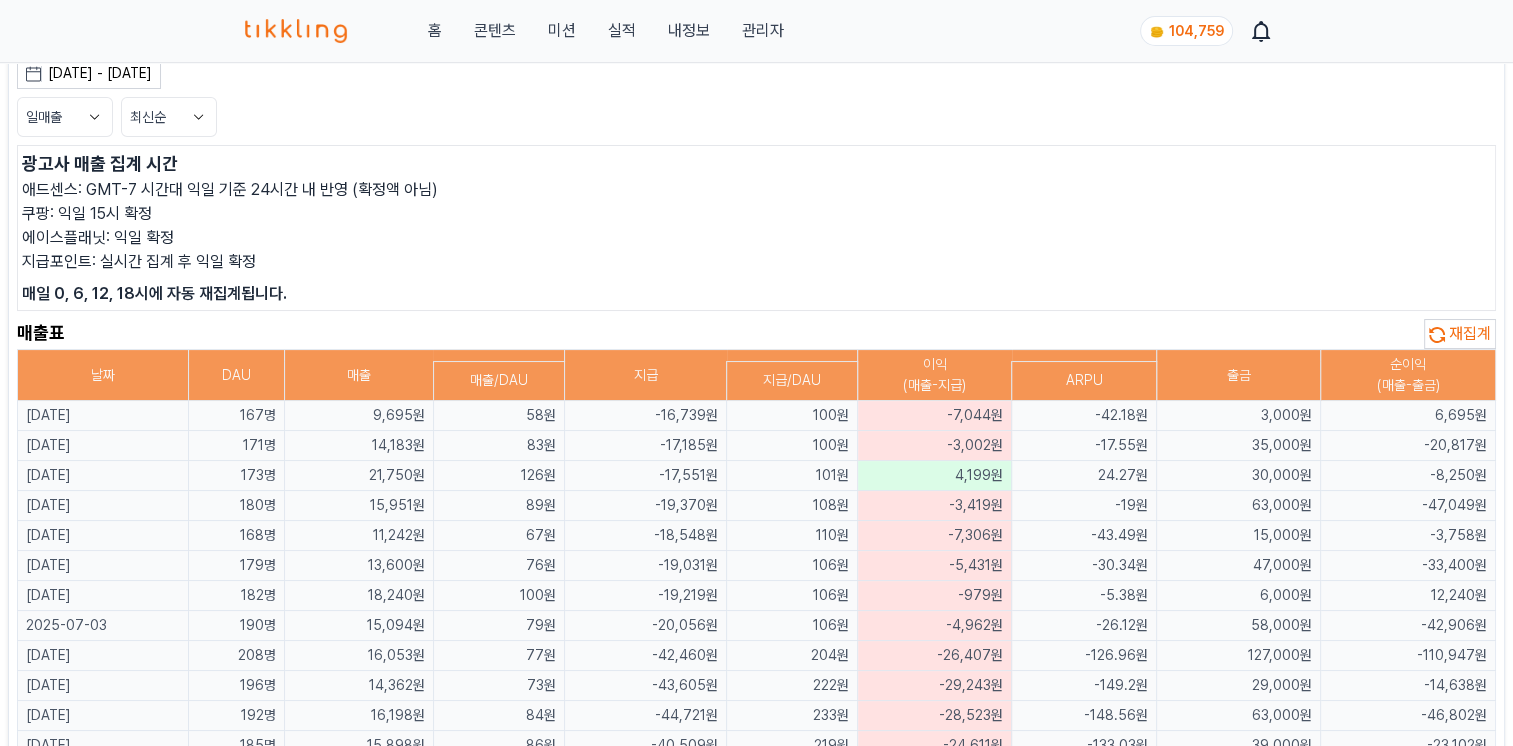 scroll, scrollTop: 0, scrollLeft: 0, axis: both 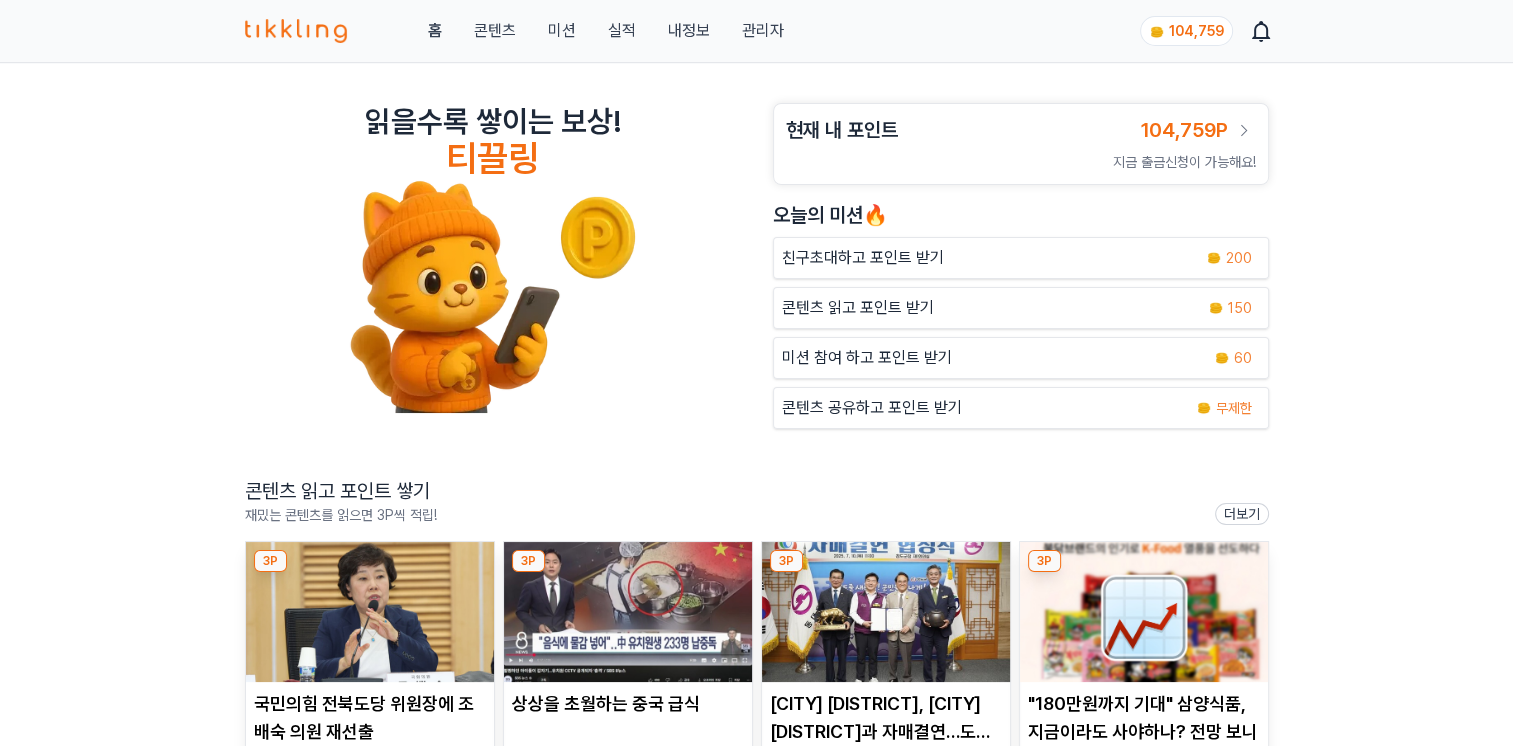 click on "관리자" at bounding box center (762, 31) 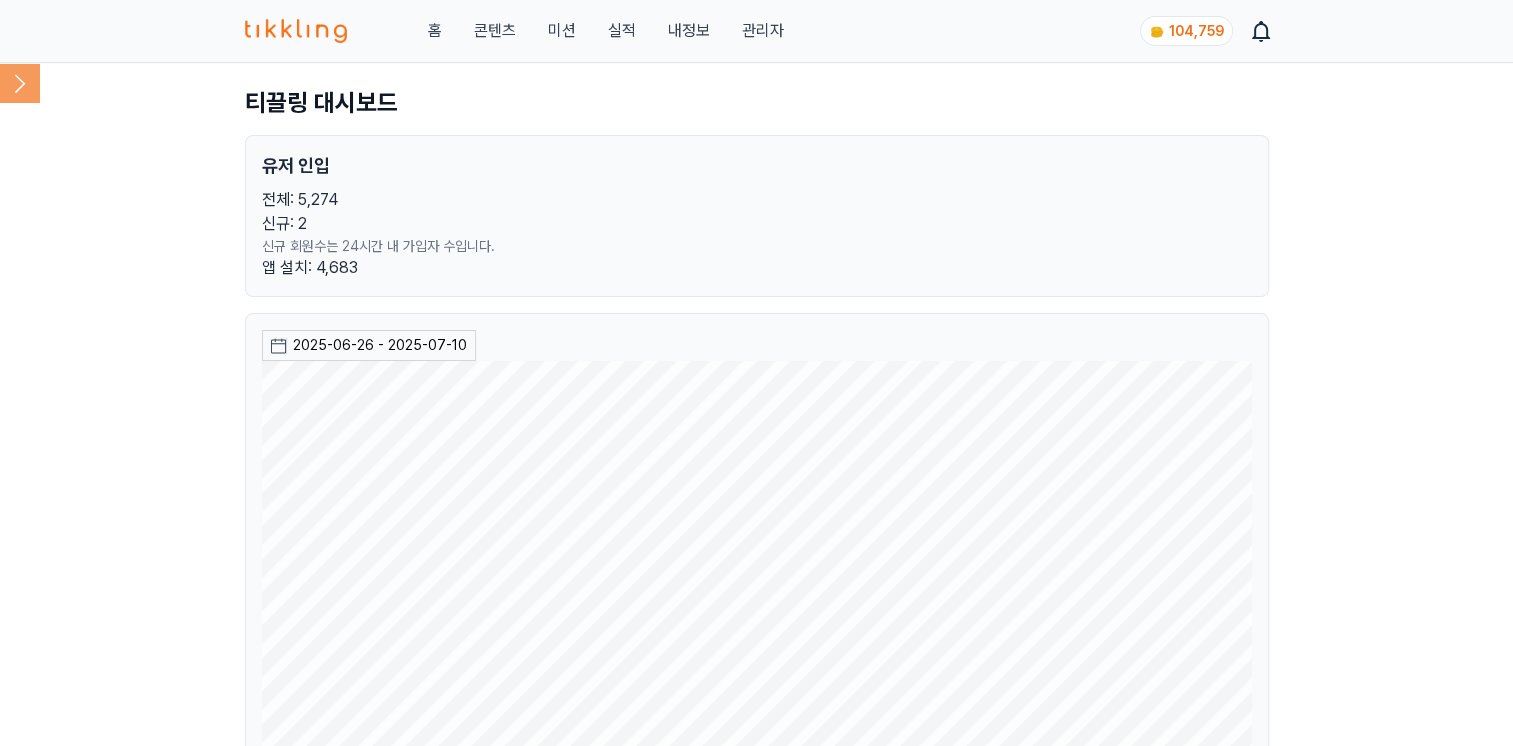click on "티끌링 대시보드   유저 인입   전체: 5,274   신규: 2   신규 회원수는 24시간 내 가입자 수입니다.   앱 설치: 4,683     2025-06-26 - 2025-07-10   오늘 지난 7일 지난 30일 지난 60일 지난 90일 지난 1년     7월 2025           일 월 화 수 목 금 토       1 2 3 4 5 6 7 8 9 10 11 12 13 14 15 16 17 18 19 20 21 22 23 24 25 26 27 28 29 30 31             일간 포인트 분포도 (SampleRate 300) Combination chart with 4 data series. View as data table, 일간 포인트 분포도 (SampleRate 300) The chart has 2 X axes displaying  일일 포인트 정규분포, and 일일 포인트 정규분포. The chart has 2 Y axes displaying  일일 포인트, and 일일 포인트 정규분포. Created with Highcharts 12.3.0 일일 포인트 정규분포 일일 포인트 정규분포 일일 포인트 일일 포인트 정규분포 Chart context menu 일간 포인트 분포도 (SampleRate 300) 정규분포 (이번 주) 일일 포인트 분포 (이번 주) 0 25 50 75 100 125 0" at bounding box center [756, 1253] 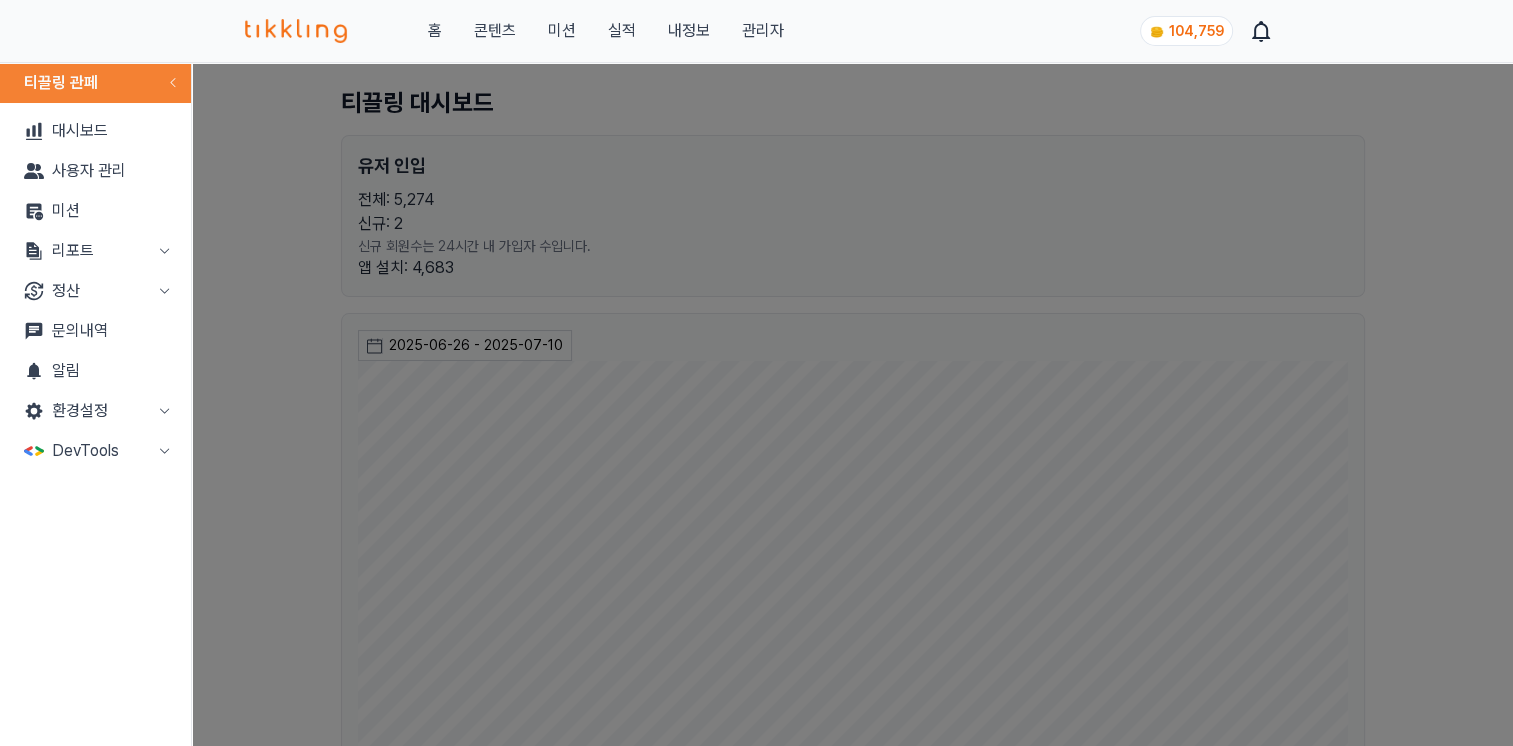 click on "리포트" at bounding box center (95, 251) 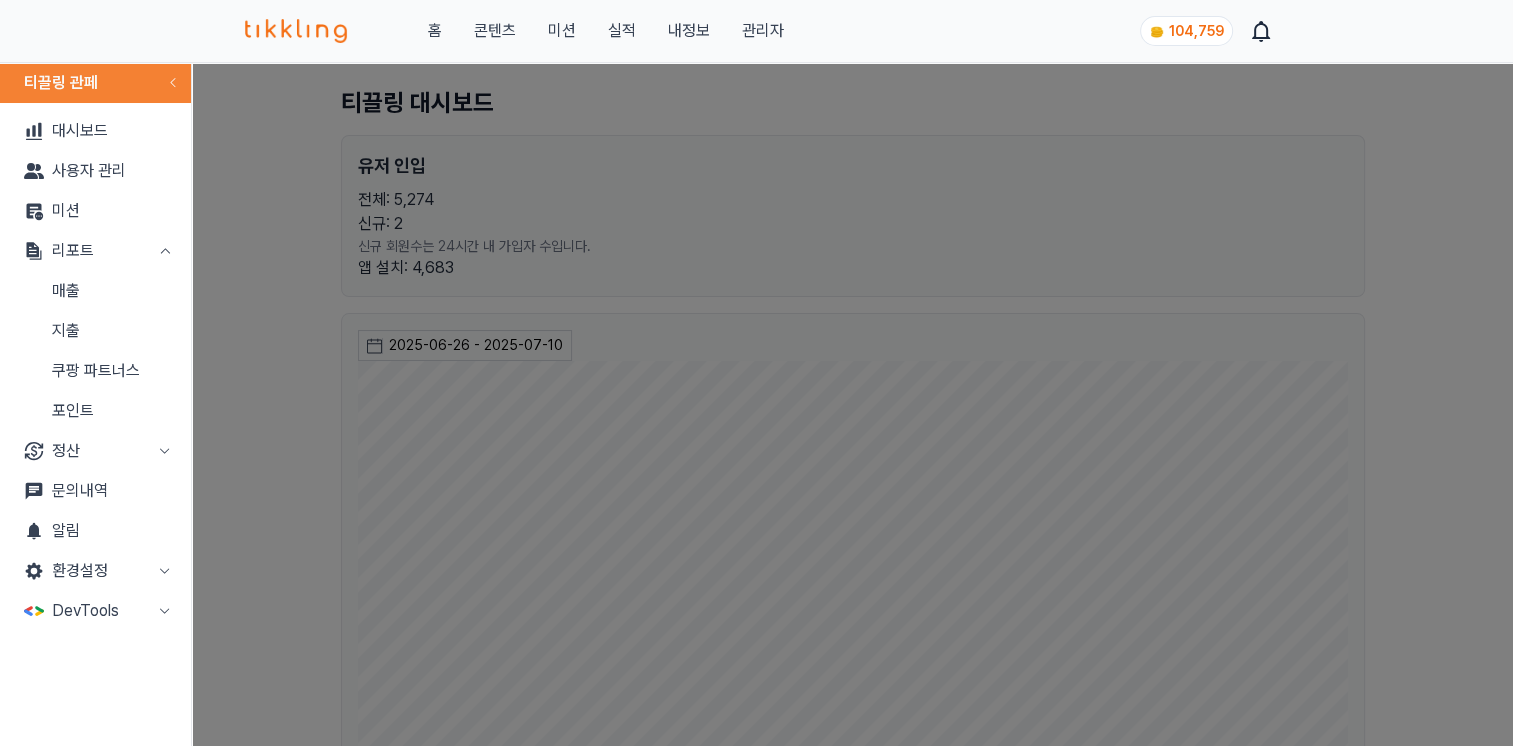 click on "매출" at bounding box center [95, 291] 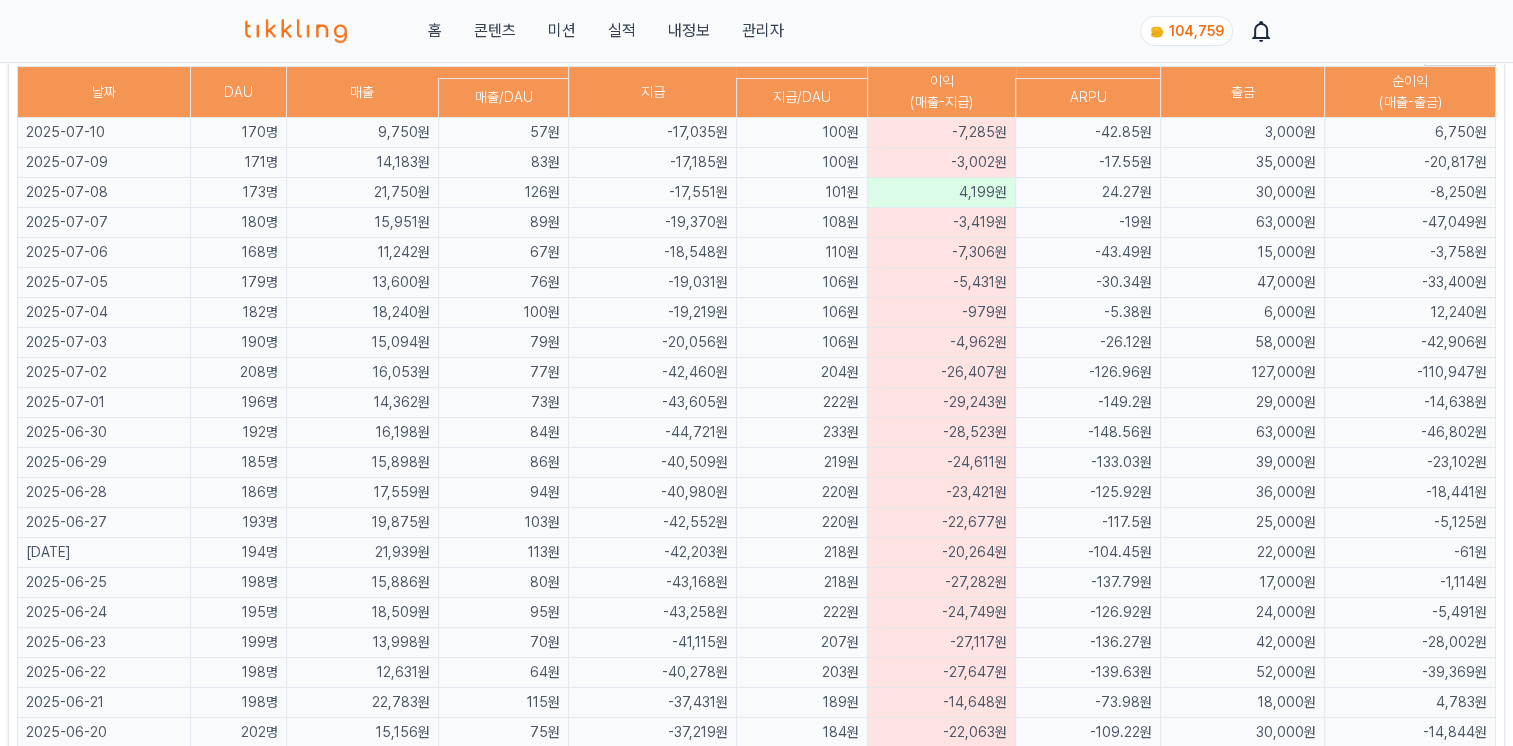 scroll, scrollTop: 0, scrollLeft: 0, axis: both 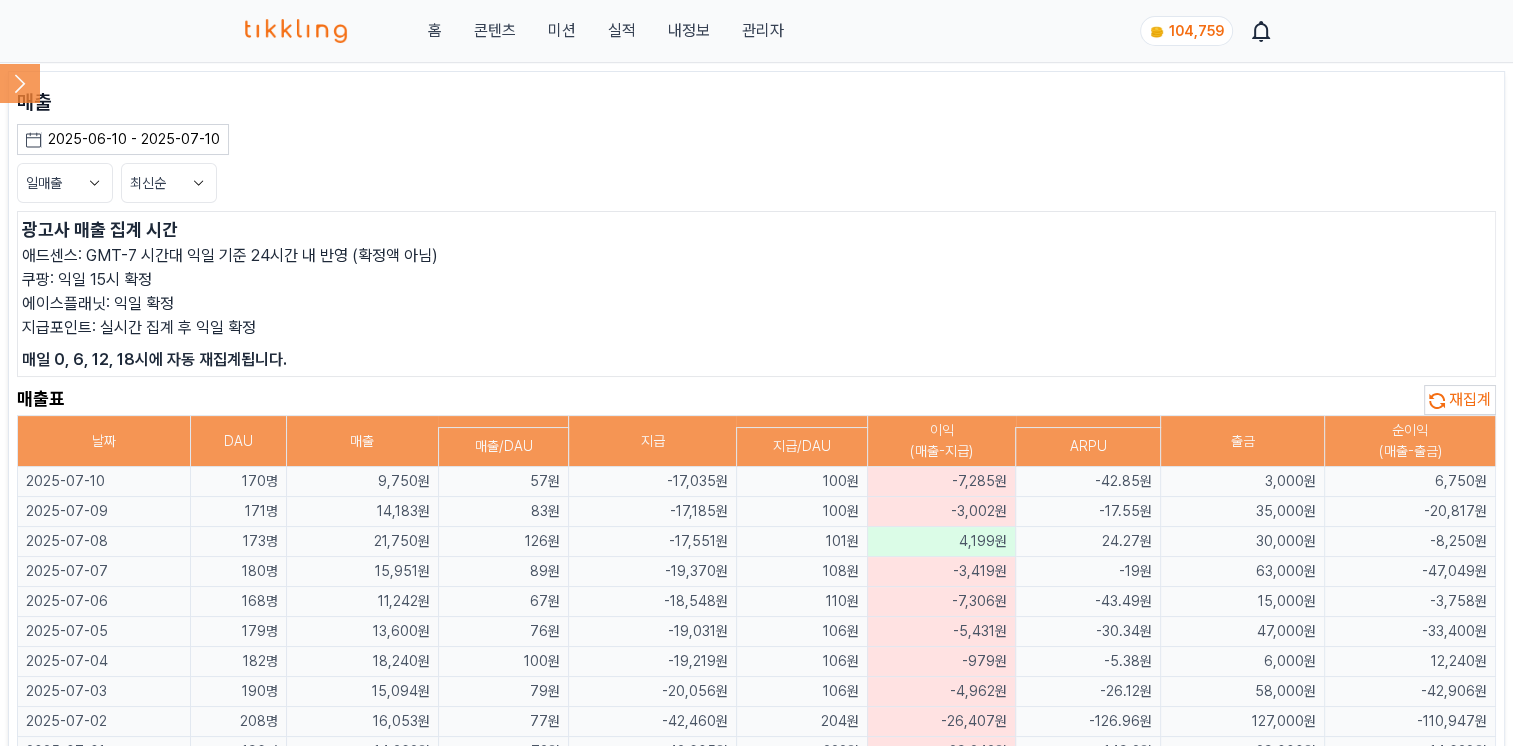 click on "재집계" at bounding box center [1470, 399] 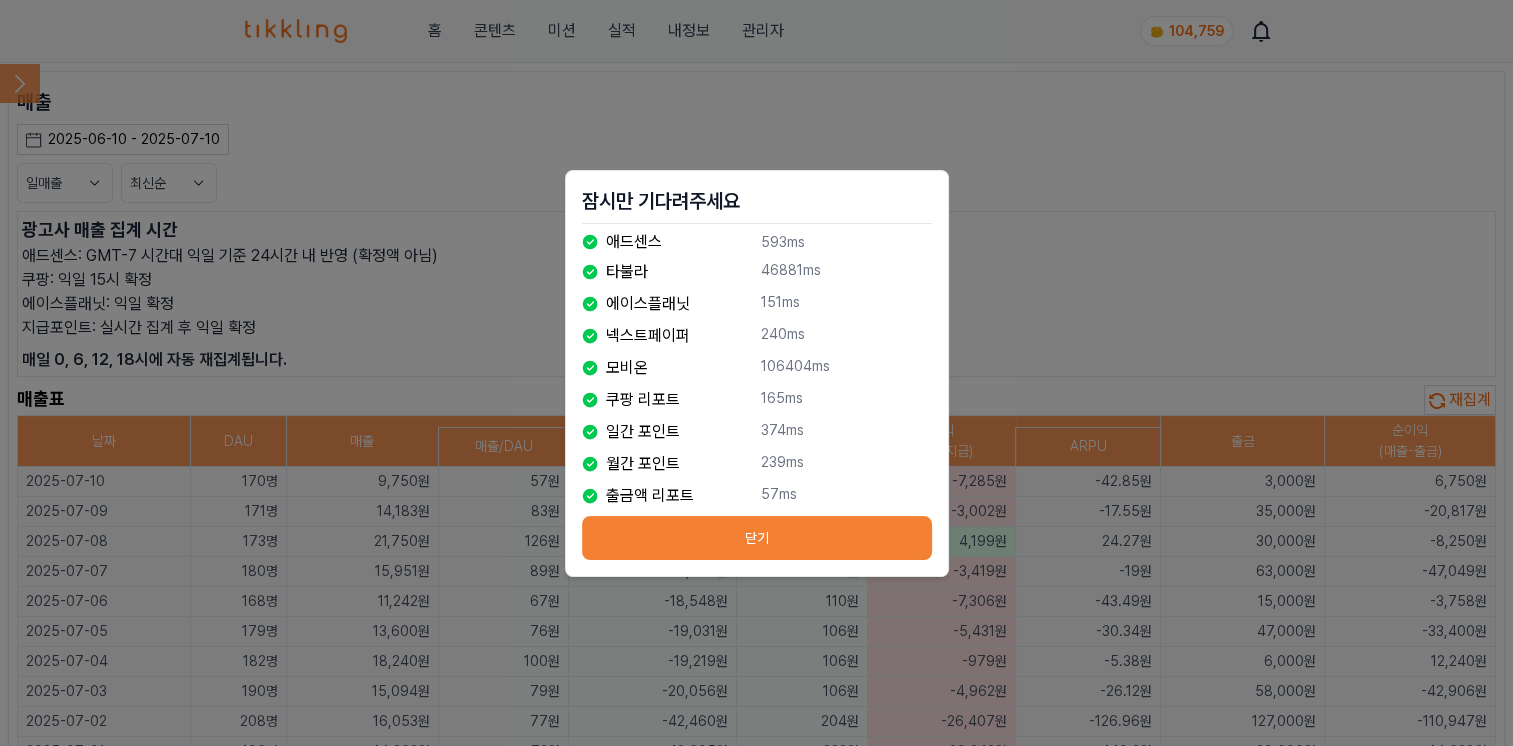 click on "닫기" at bounding box center [757, 538] 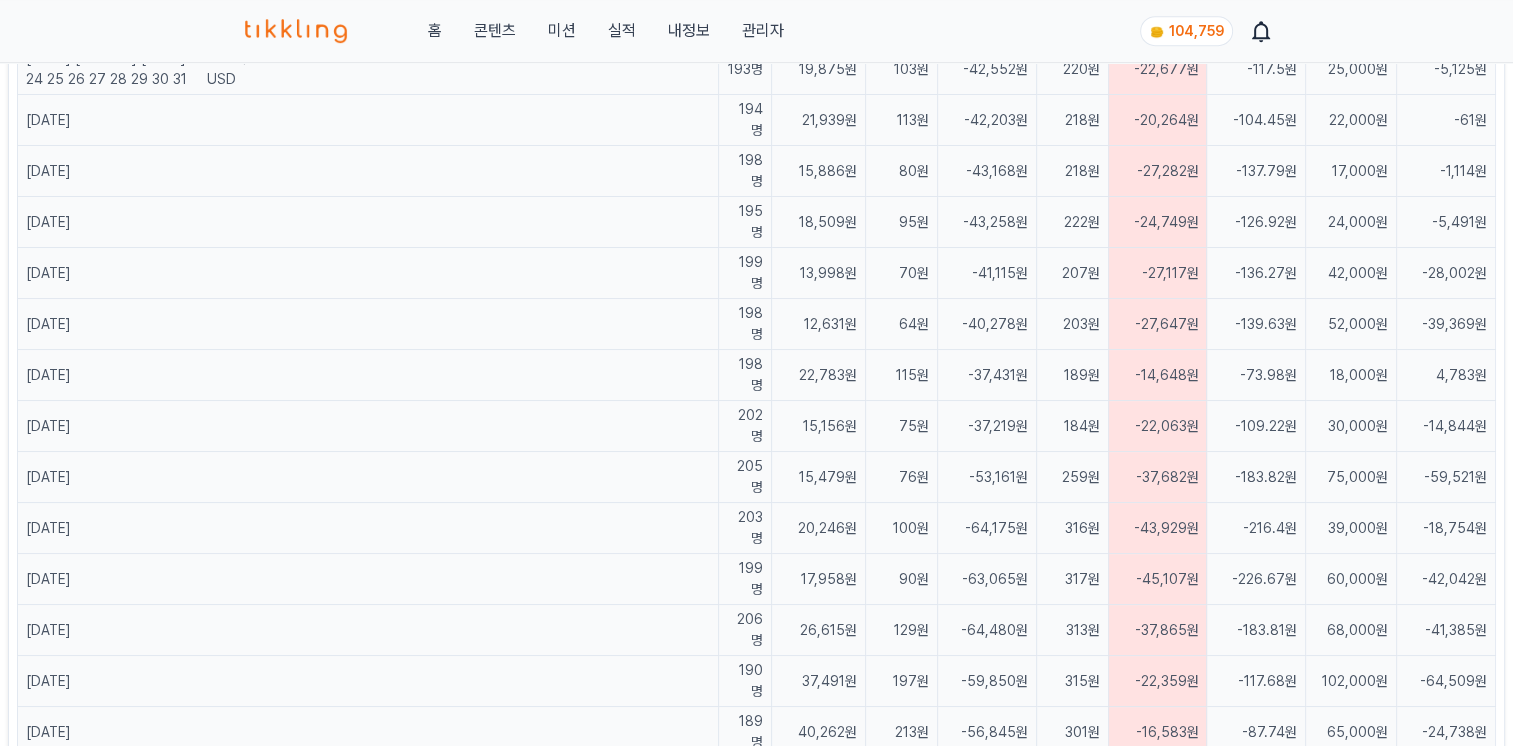 scroll, scrollTop: 1012, scrollLeft: 0, axis: vertical 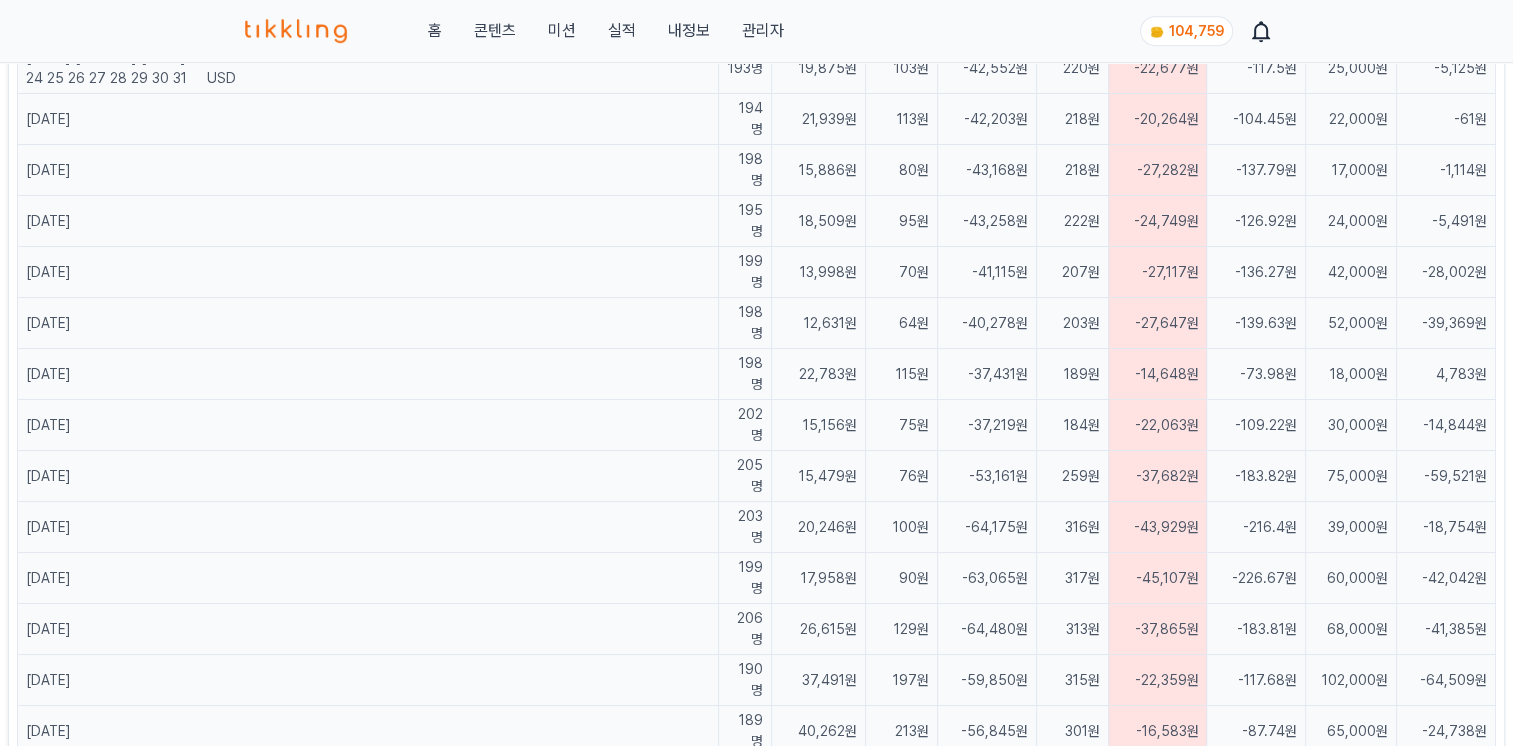 click on "수기 입력" at bounding box center (1381, 1013) 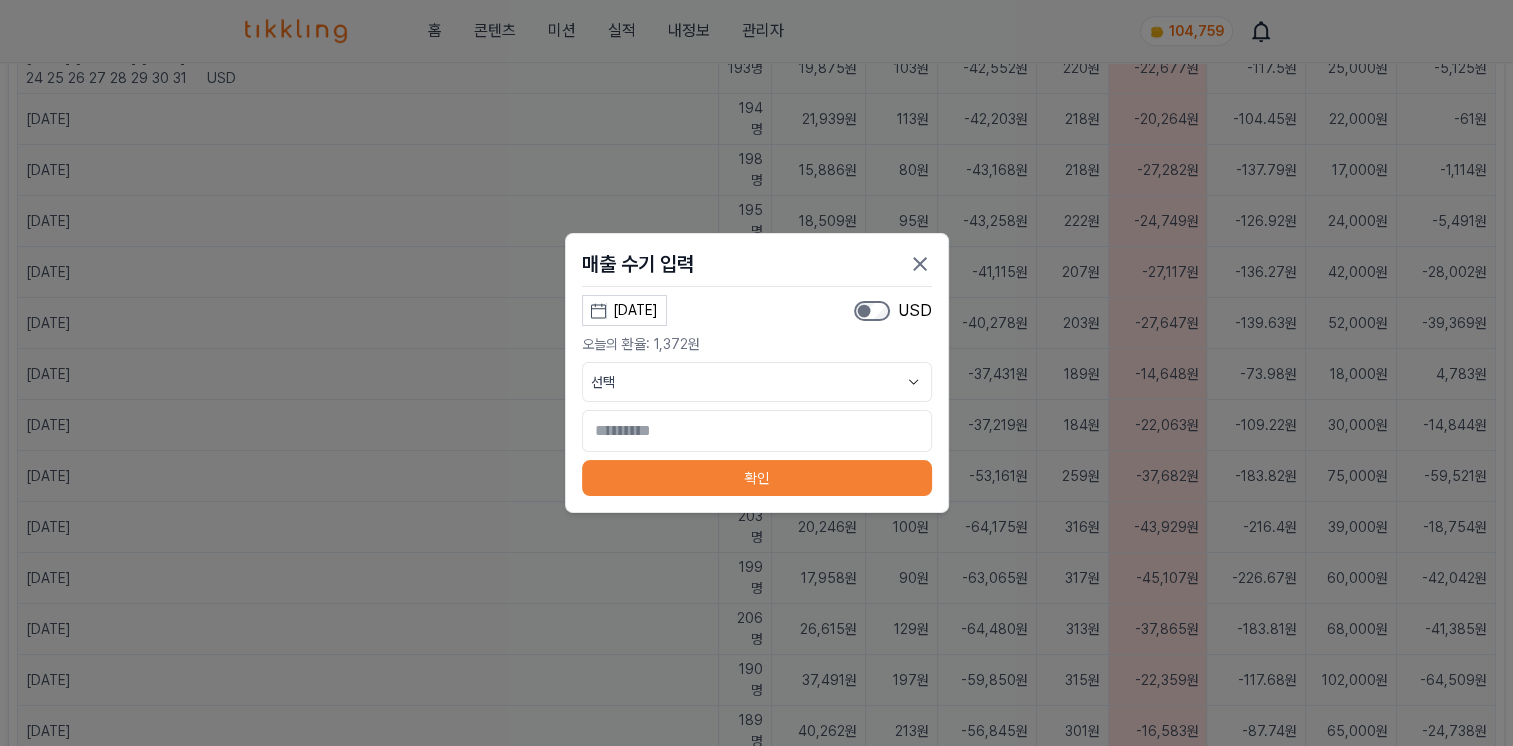 click 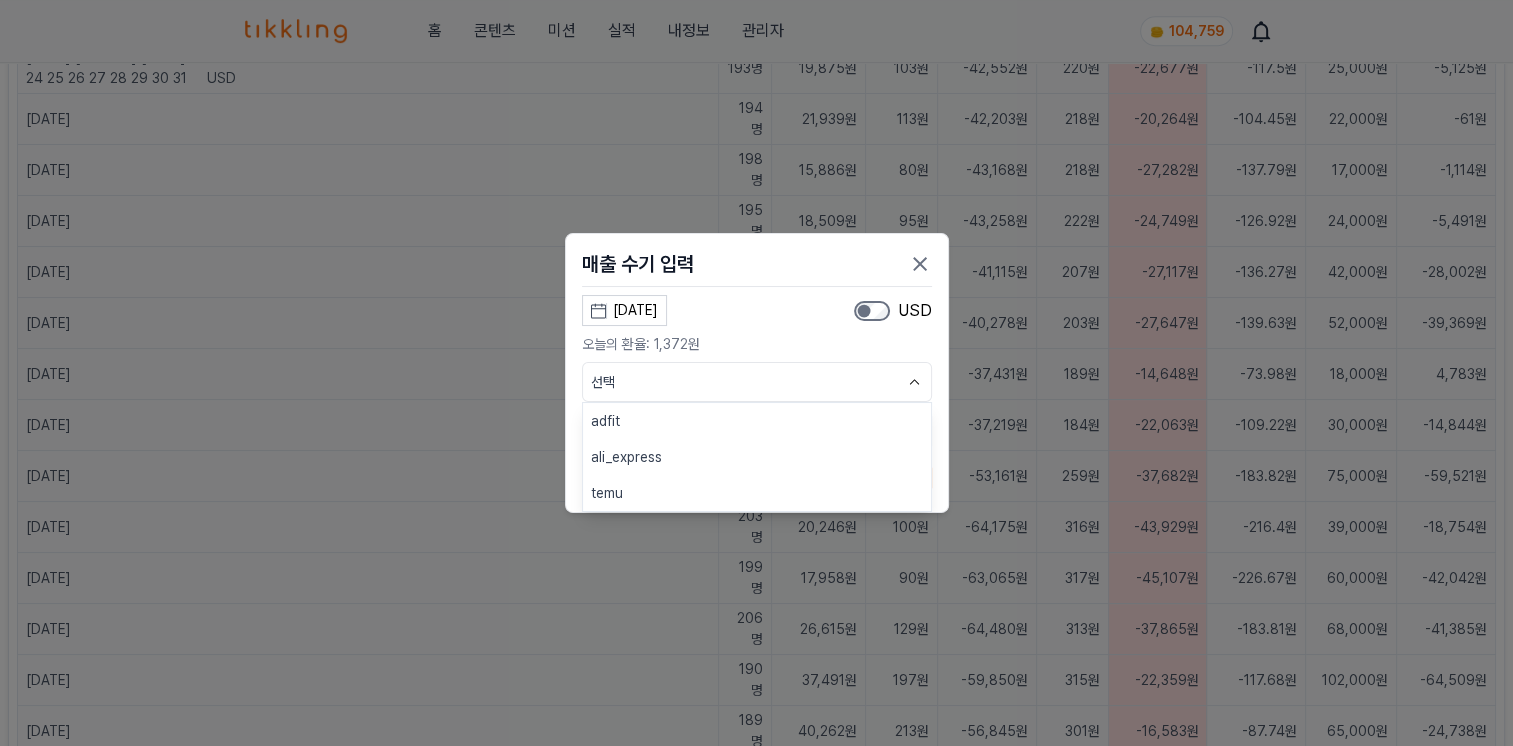 click on "ali_express" at bounding box center [757, 457] 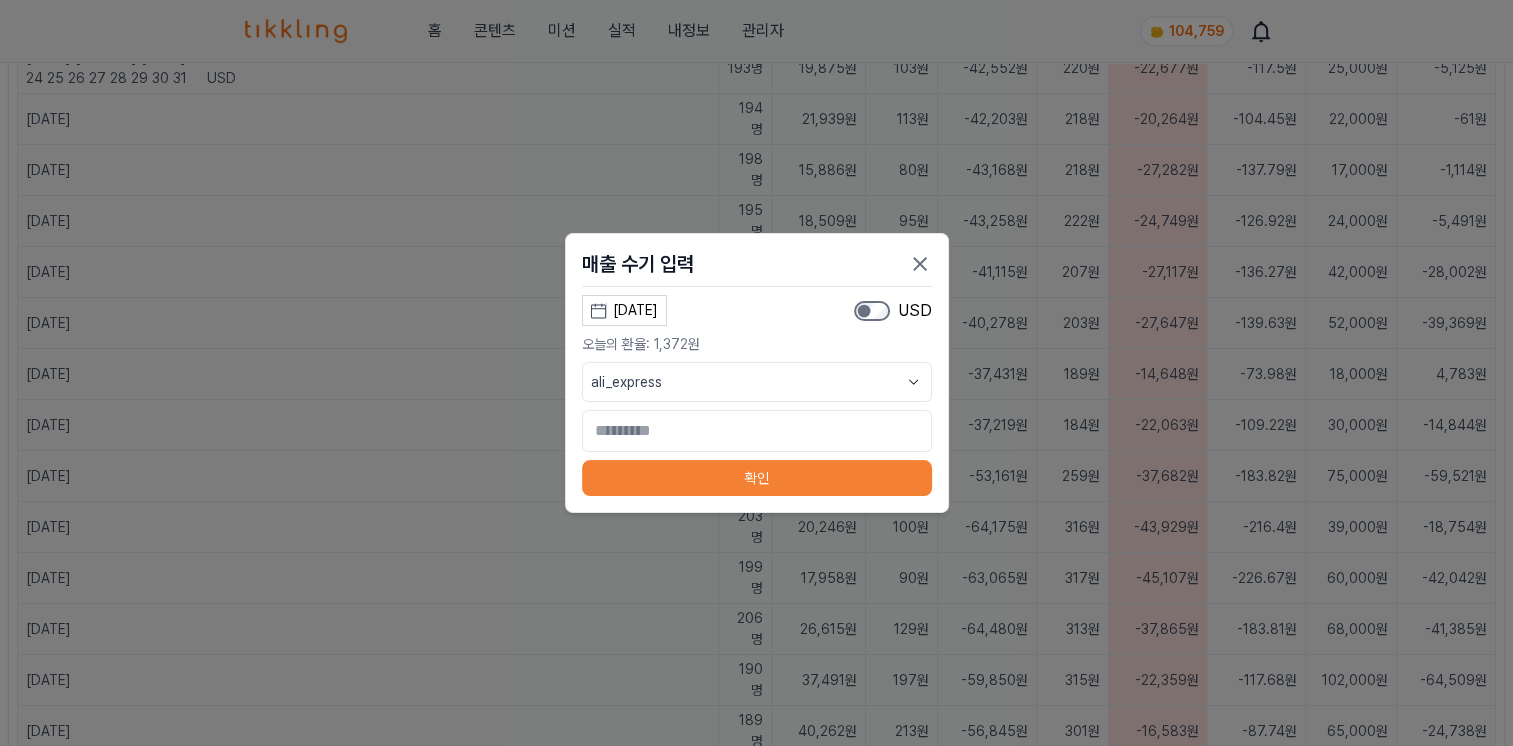 click on "[DATE]" at bounding box center (635, 310) 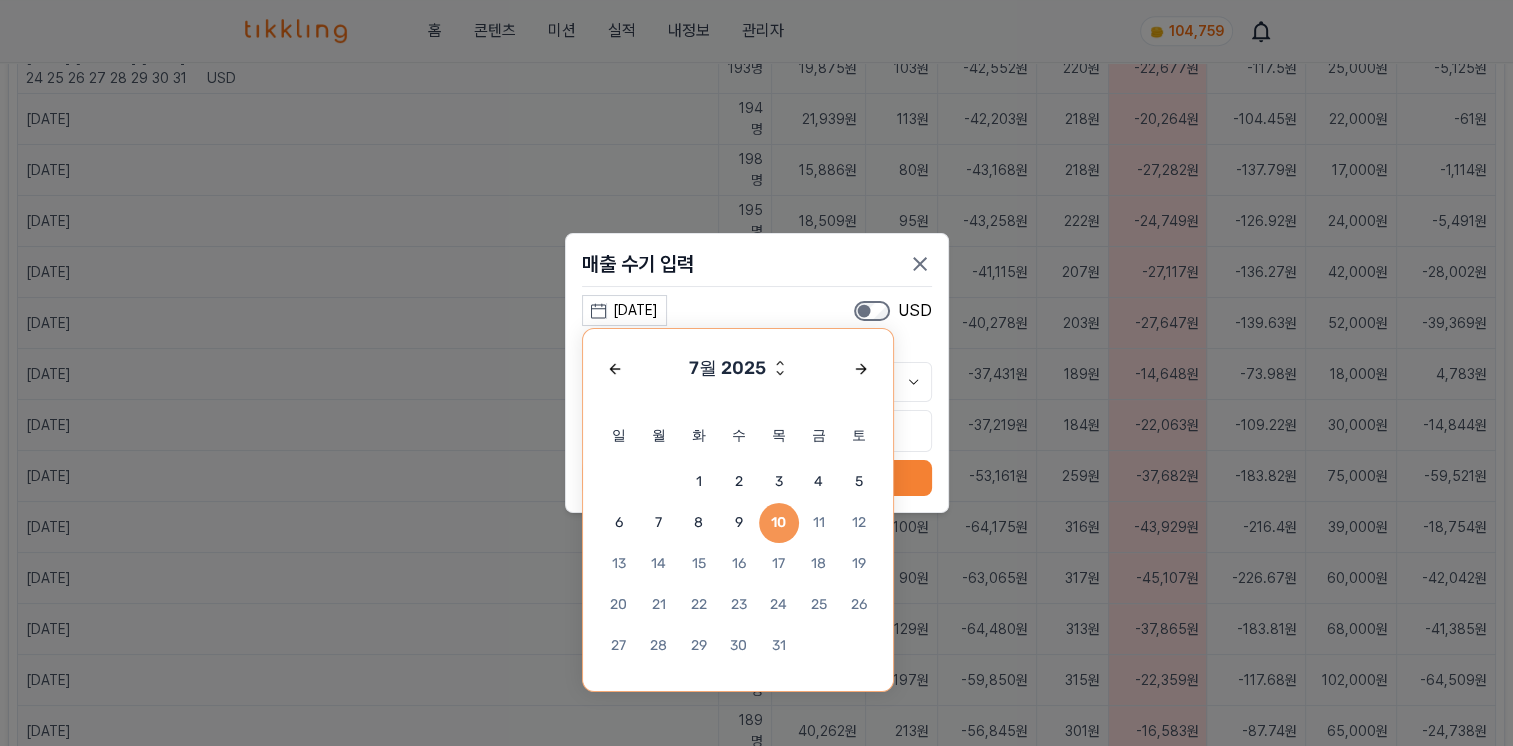 click on "6" at bounding box center [619, 523] 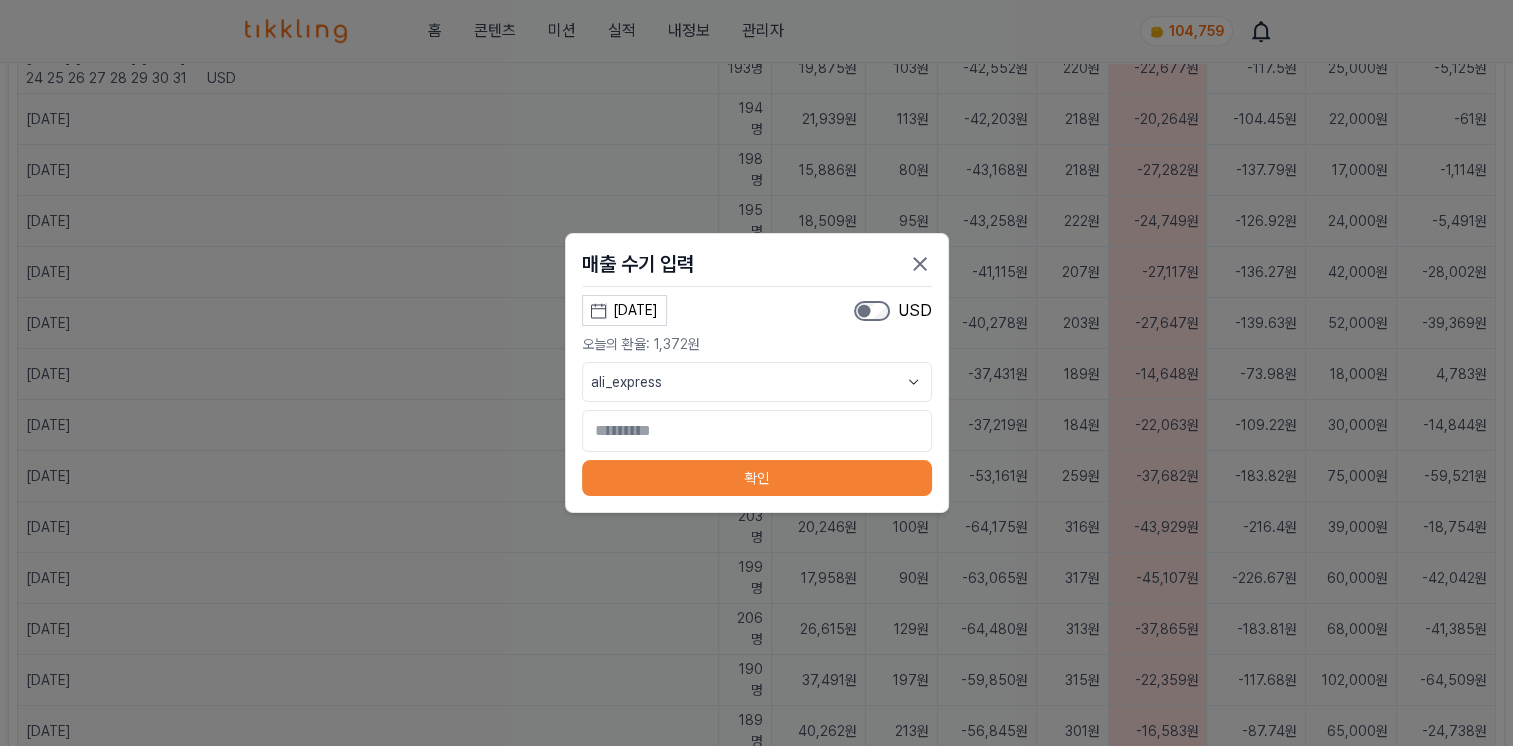 click on "매출 수기 입력         [DATE]       [MONTH] [YEAR]           일 월 화 수 목 금 토       1 2 3 4 5 6 7 8 9 10 11 12 13 14 15 16 17 18 19 20 21 22 23 24 25 26 27 28 29 30 31           USD   오늘의 환율: [NUMBER]원   ali_express       *       확인" at bounding box center [757, 373] 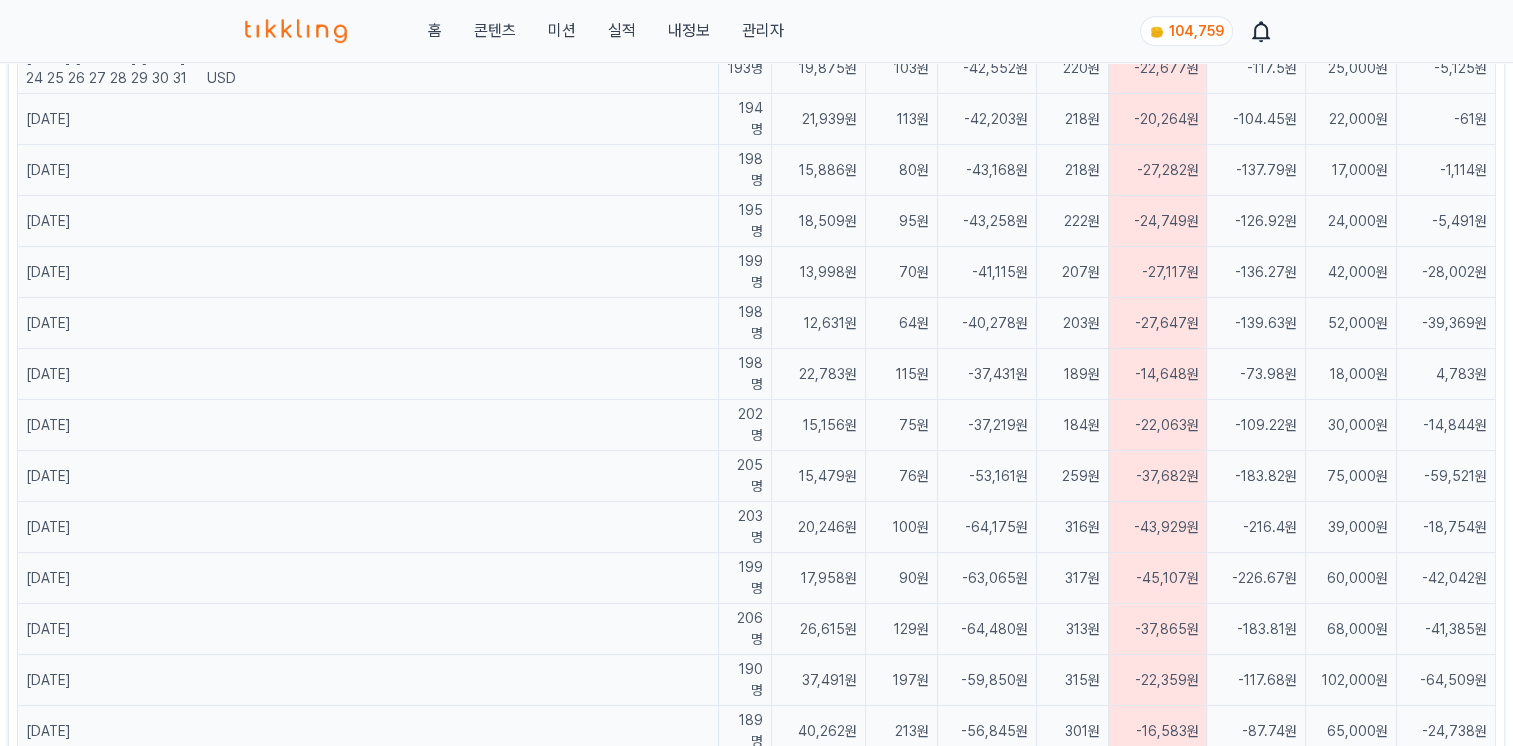 click on "수기 입력" at bounding box center (1381, 1013) 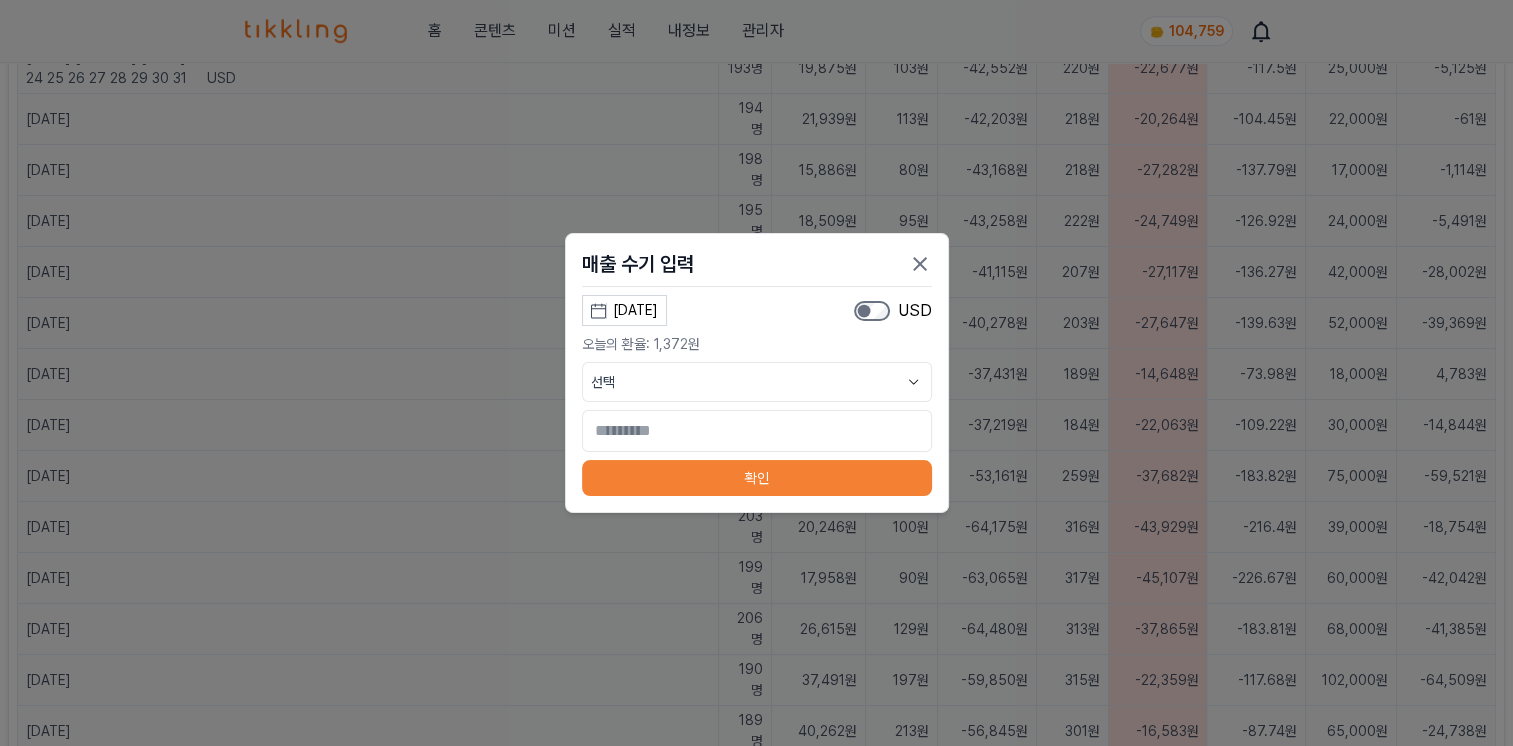 click on "[DATE]" at bounding box center [635, 310] 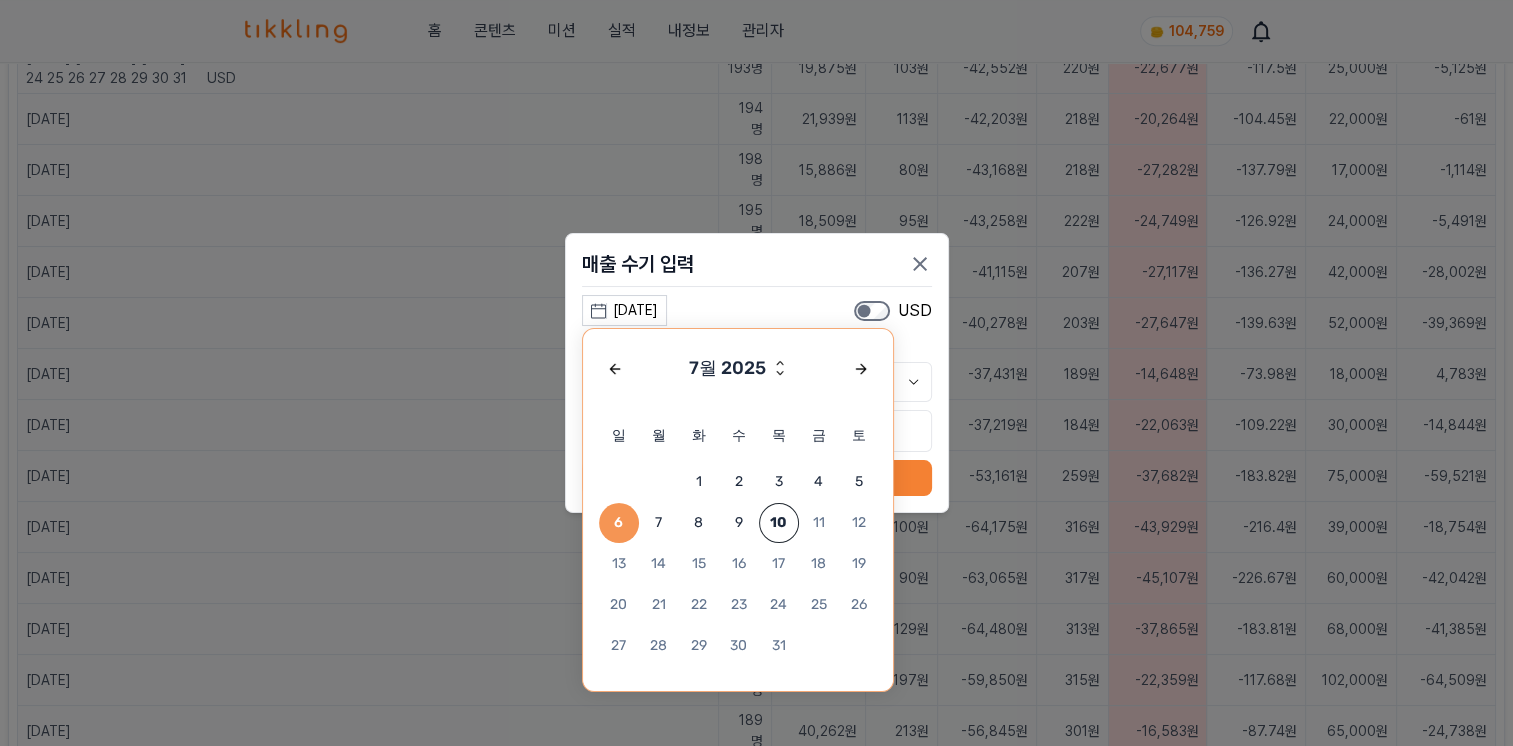 click on "2" at bounding box center [739, 482] 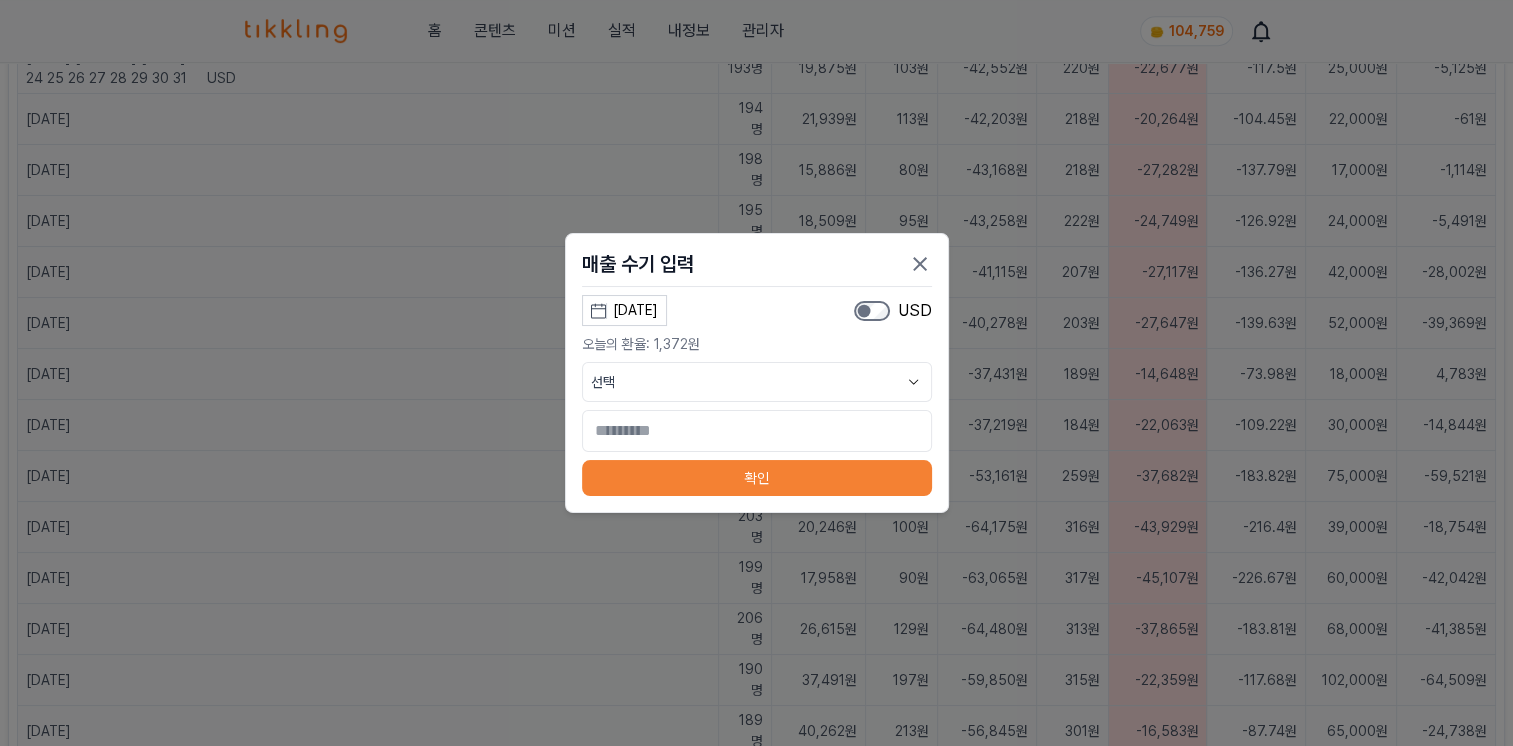 click on "[DATE]       7월 2025           일 월 화 수 목 금 토       1 2 3 4 5 6 7 8 9 10 11 12 13 14 15 16 17 18 19 20 21 22 23 24 25 26 27 28 29 30 31           USD" at bounding box center (757, 310) 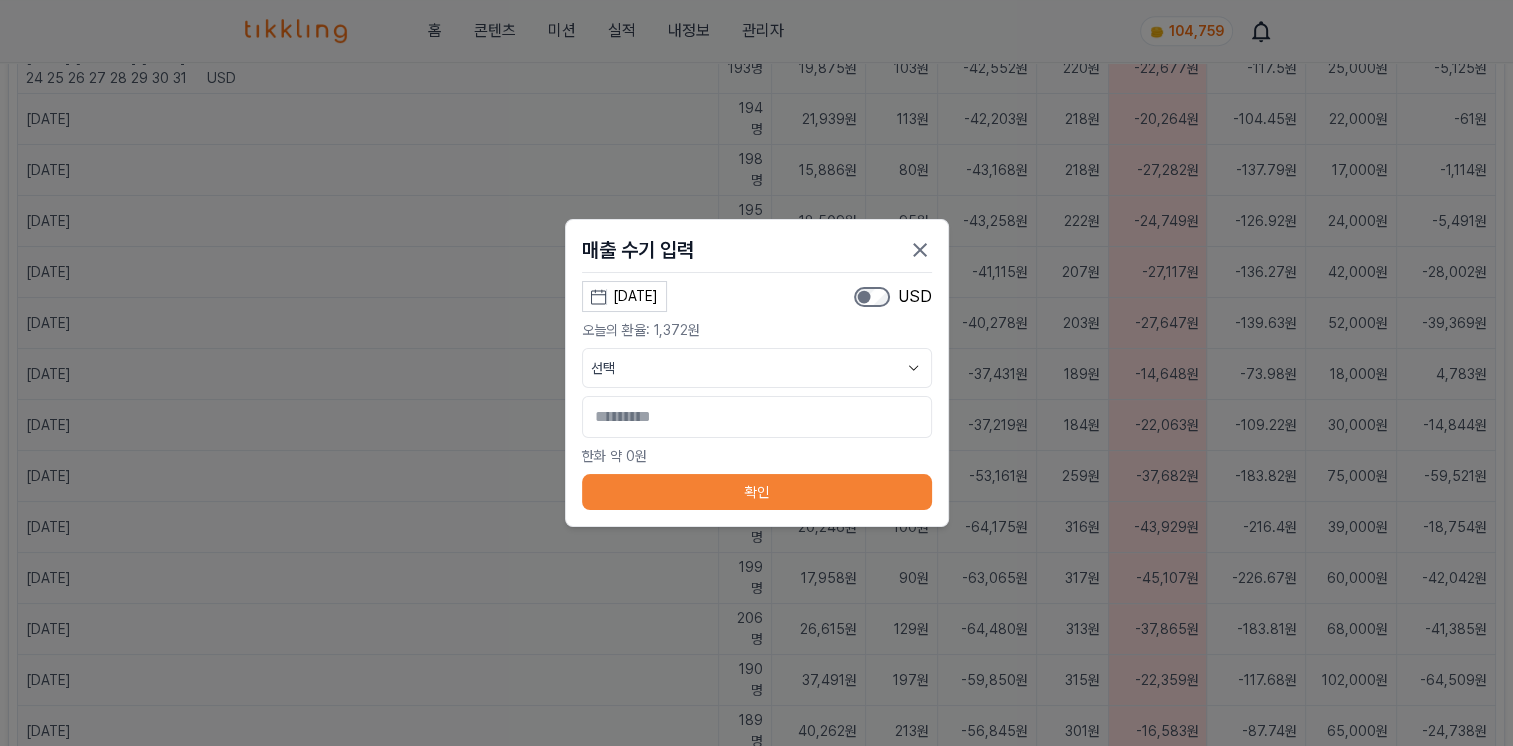 click 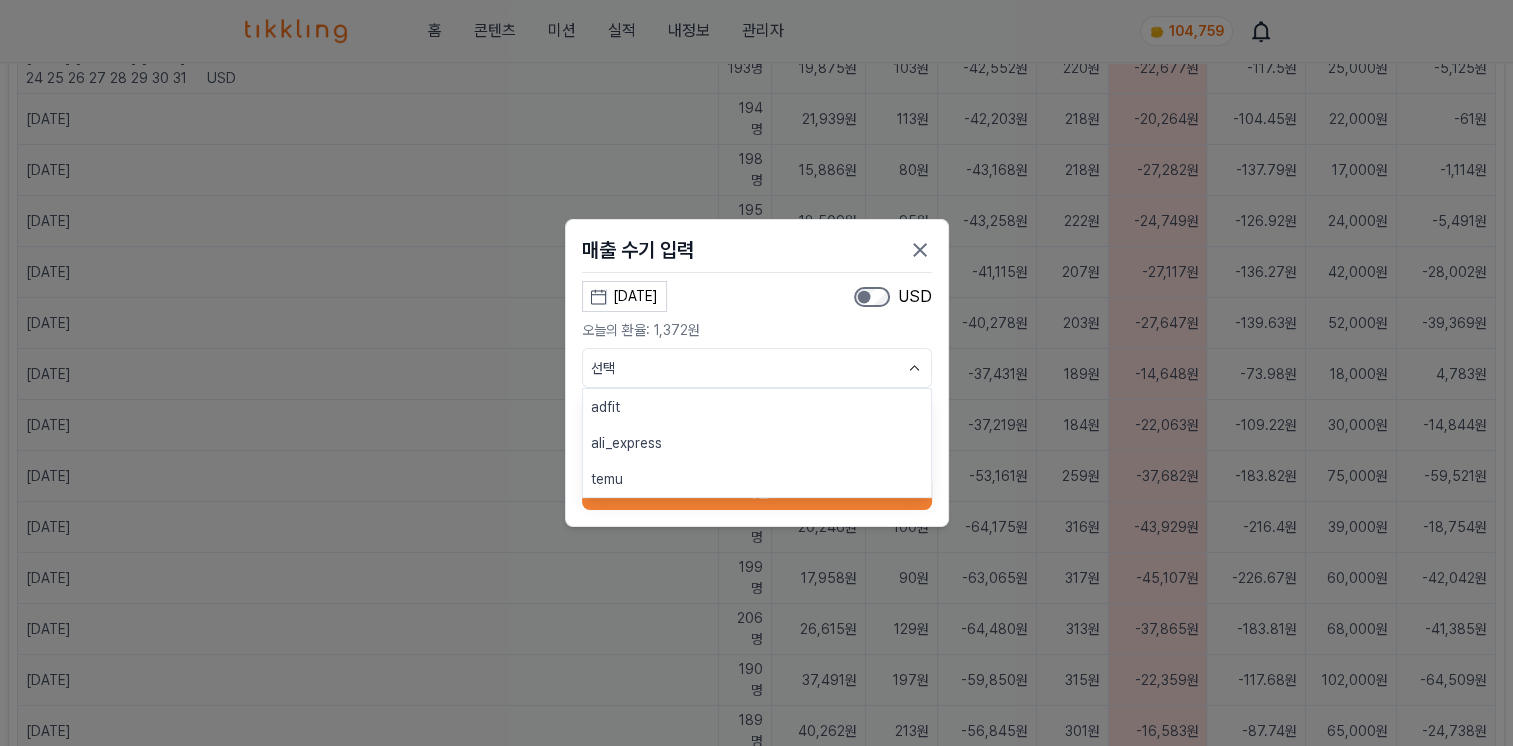 click on "[DATE]" at bounding box center [635, 296] 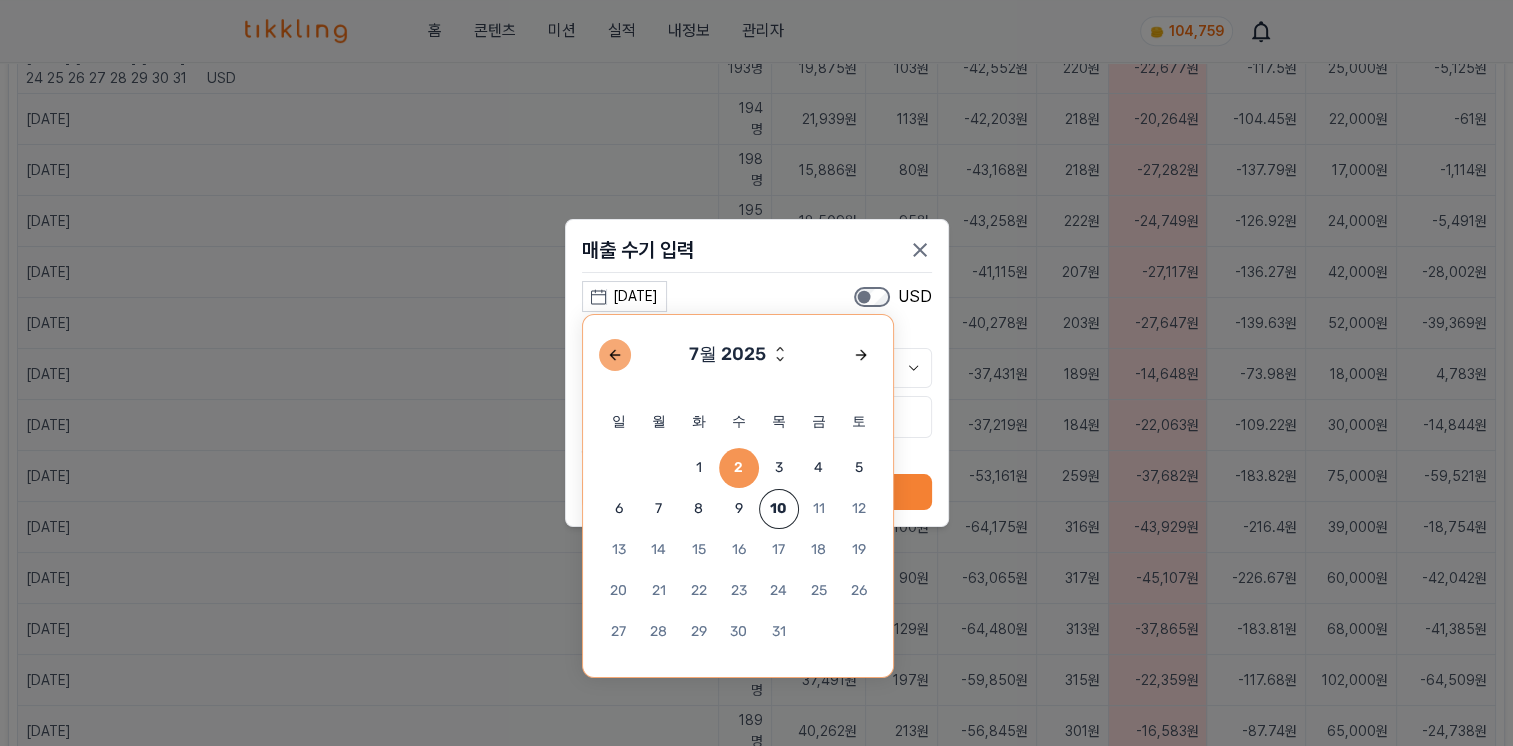 click at bounding box center (615, 355) 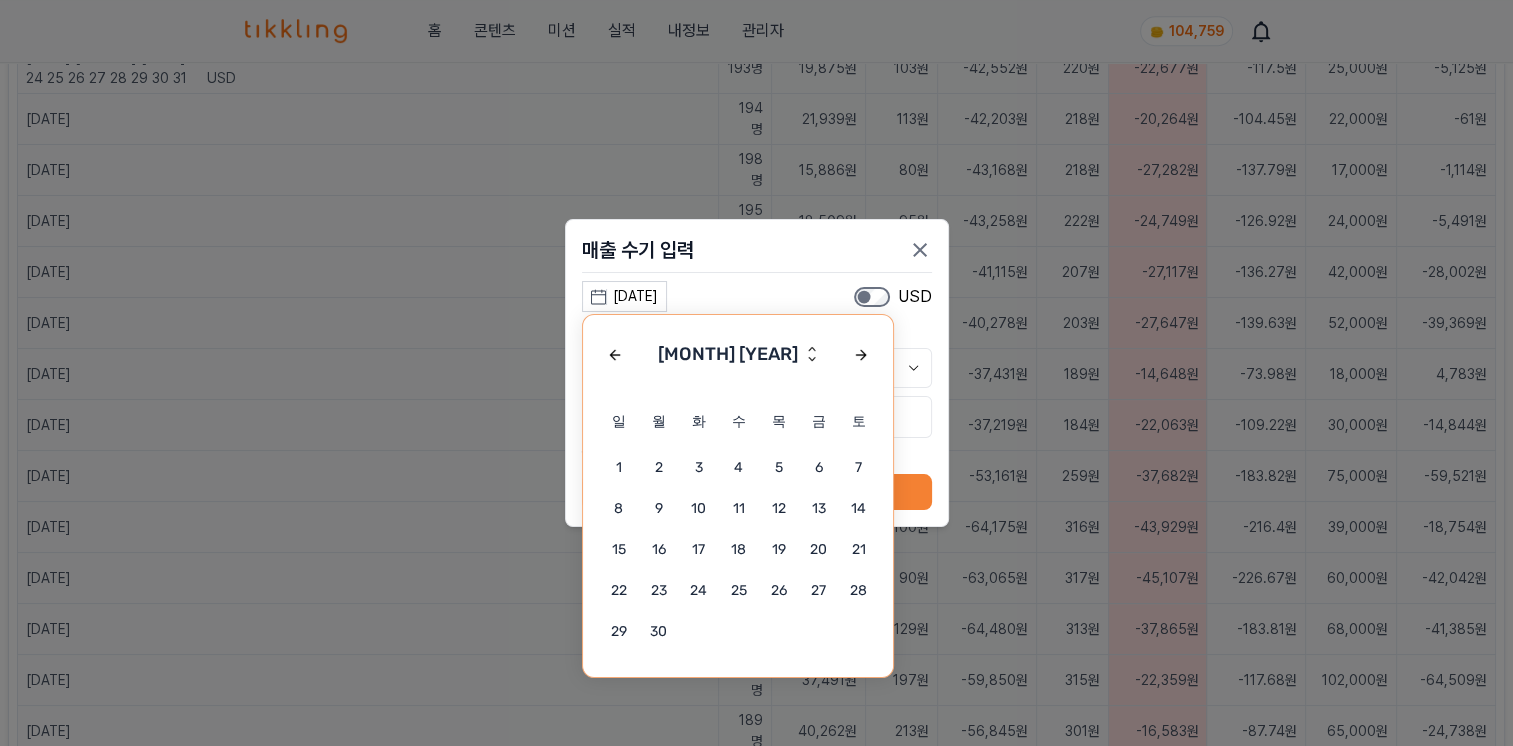 click on "1" at bounding box center (619, 468) 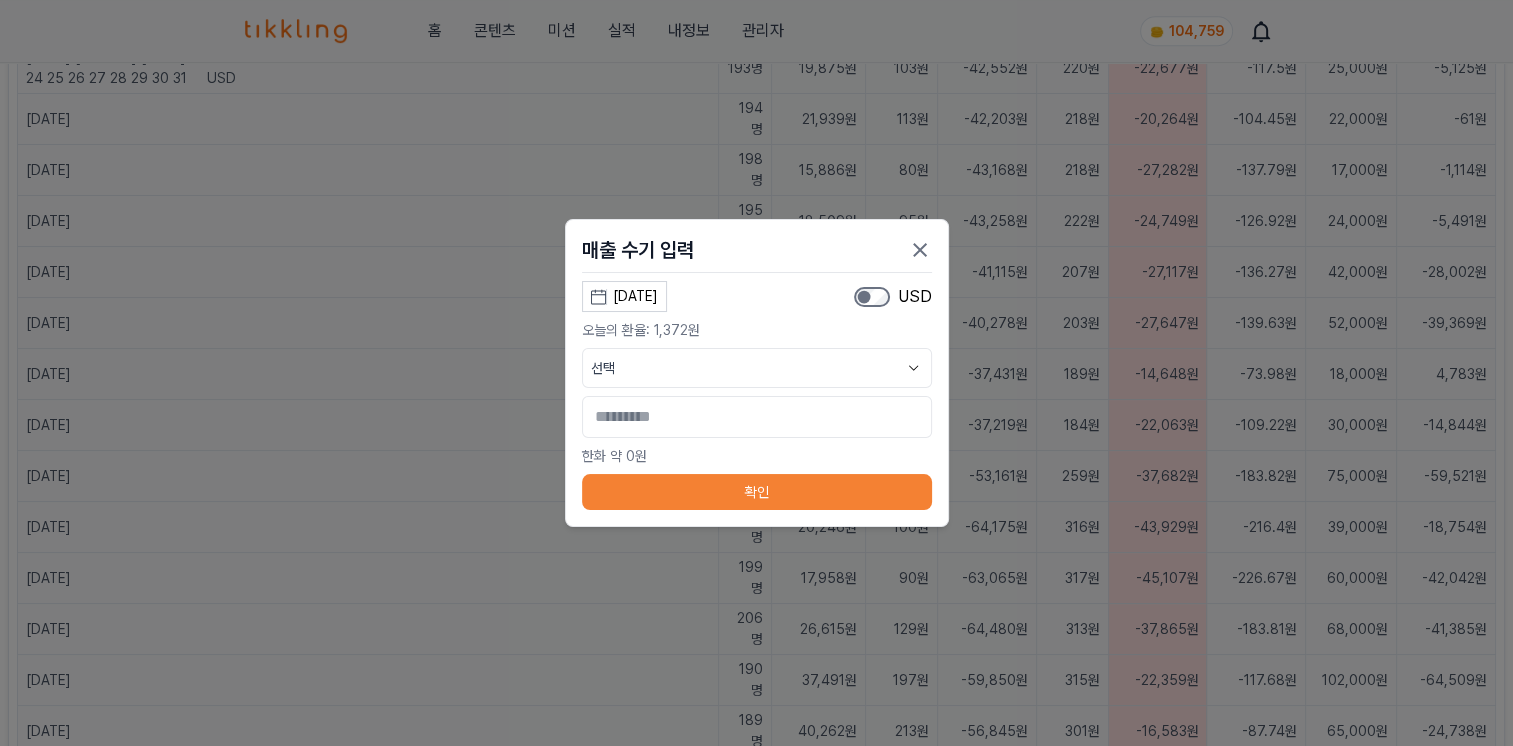 click on "선택" at bounding box center [757, 368] 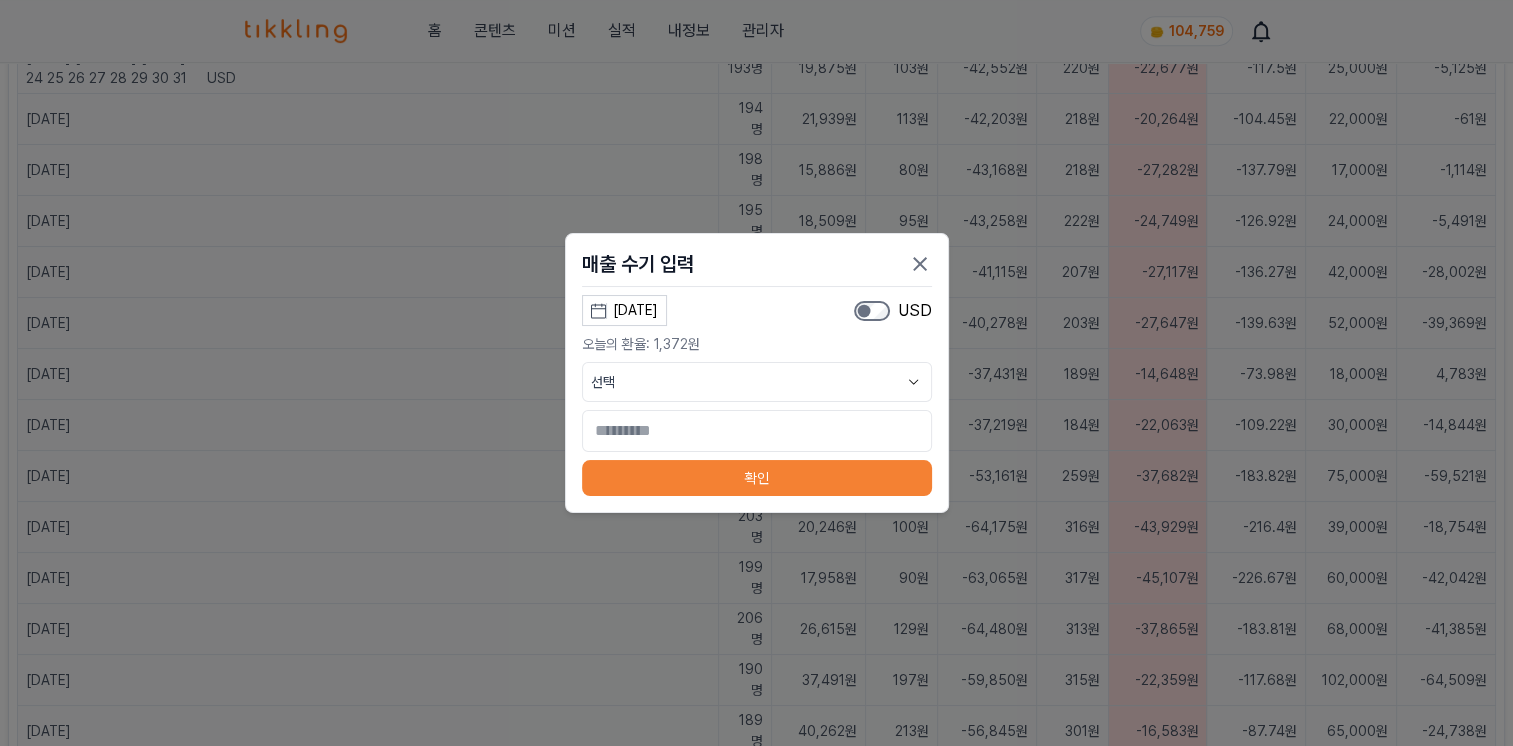 click on "USD" at bounding box center [893, 311] 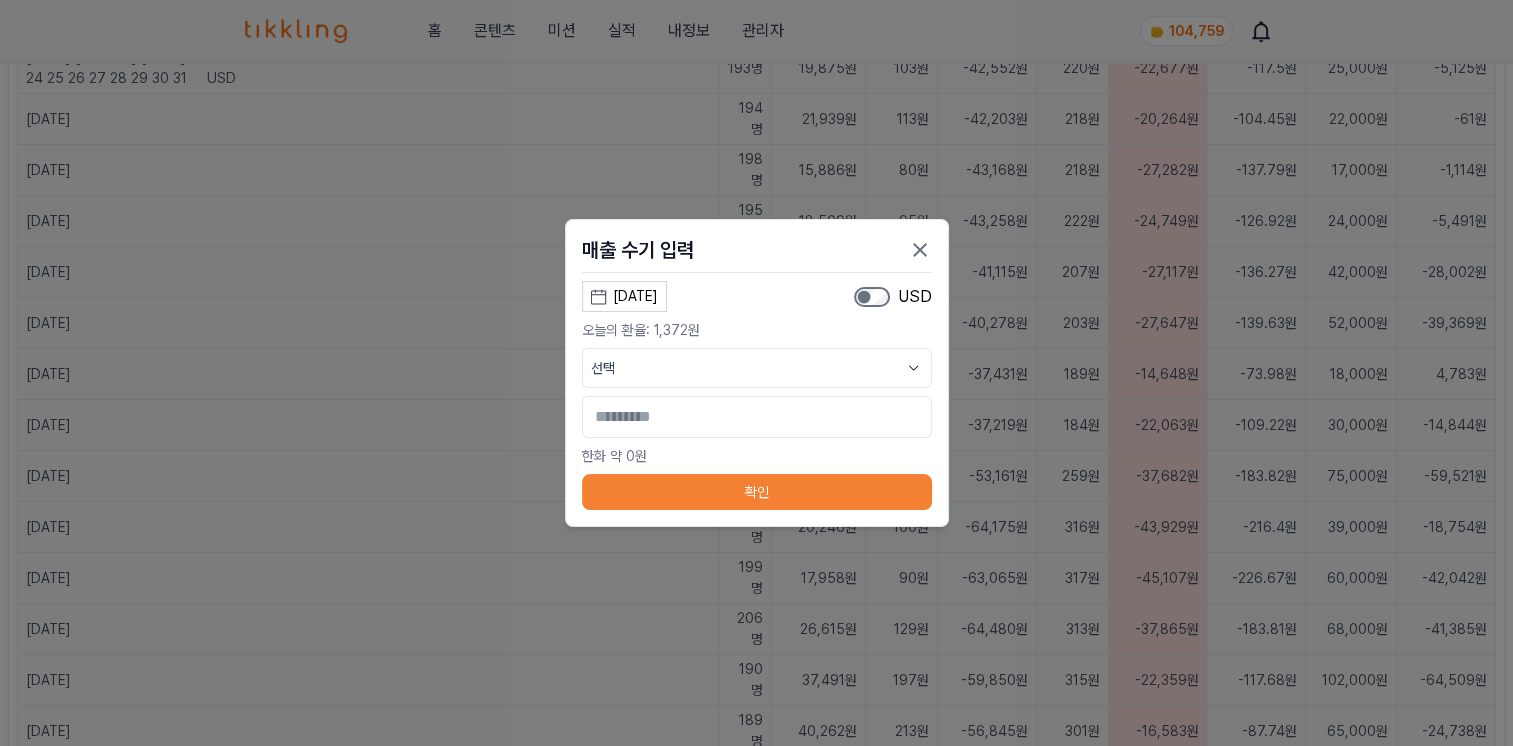 click 